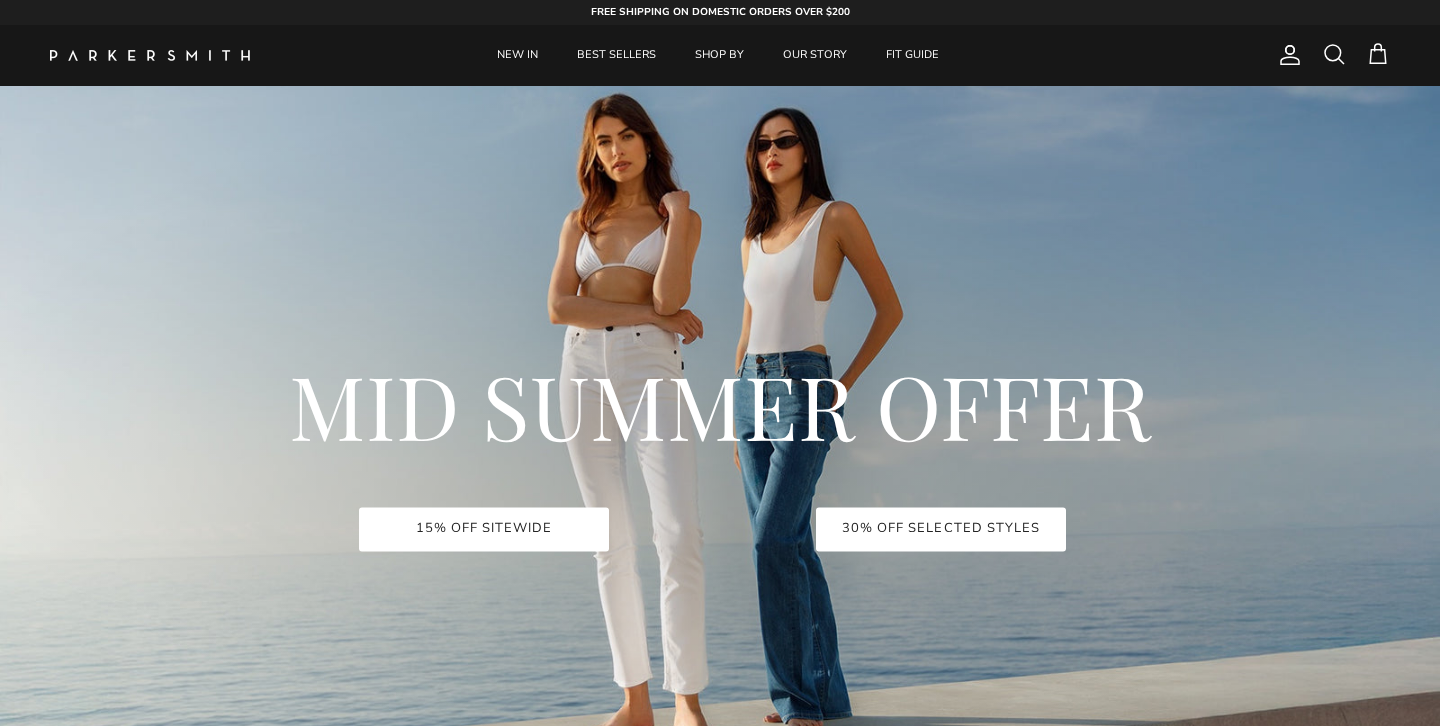 scroll, scrollTop: 0, scrollLeft: 0, axis: both 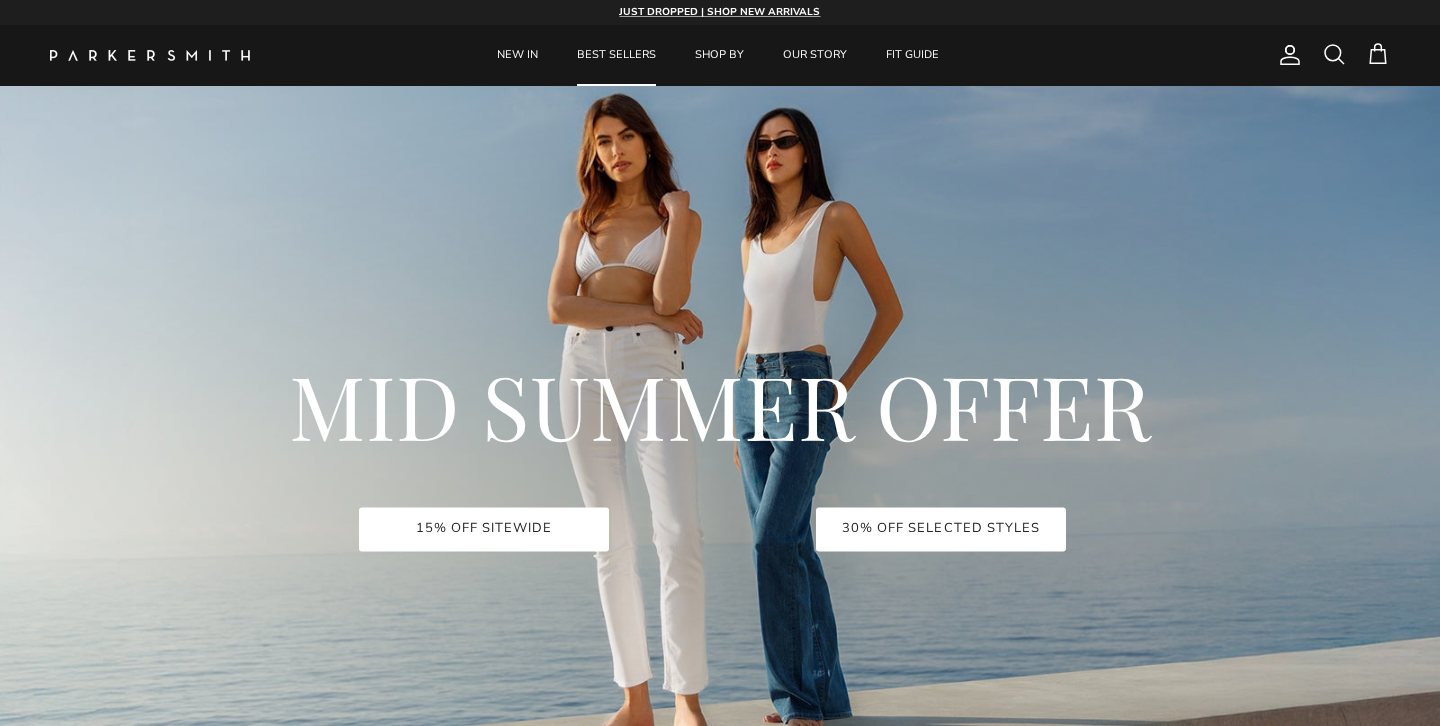 click on "BEST SELLERS" at bounding box center [616, 55] 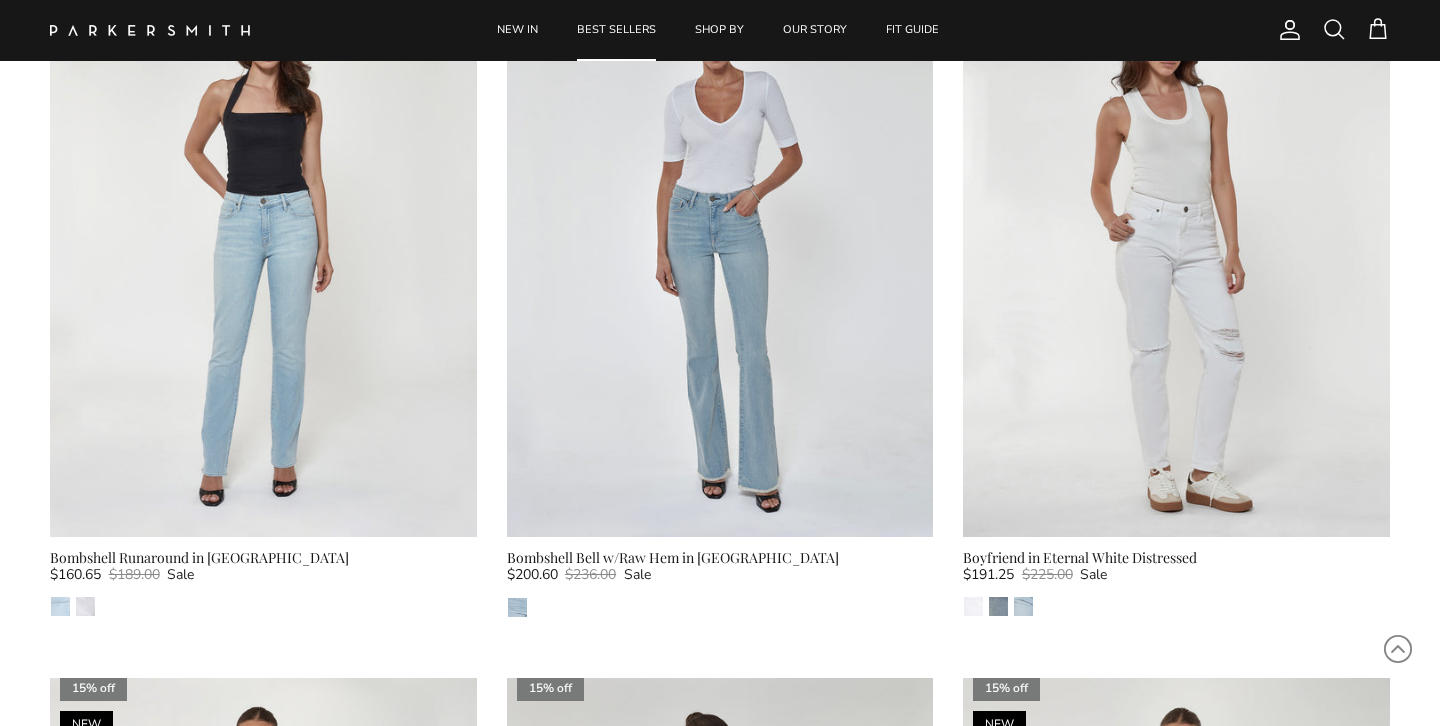 scroll, scrollTop: 2323, scrollLeft: 0, axis: vertical 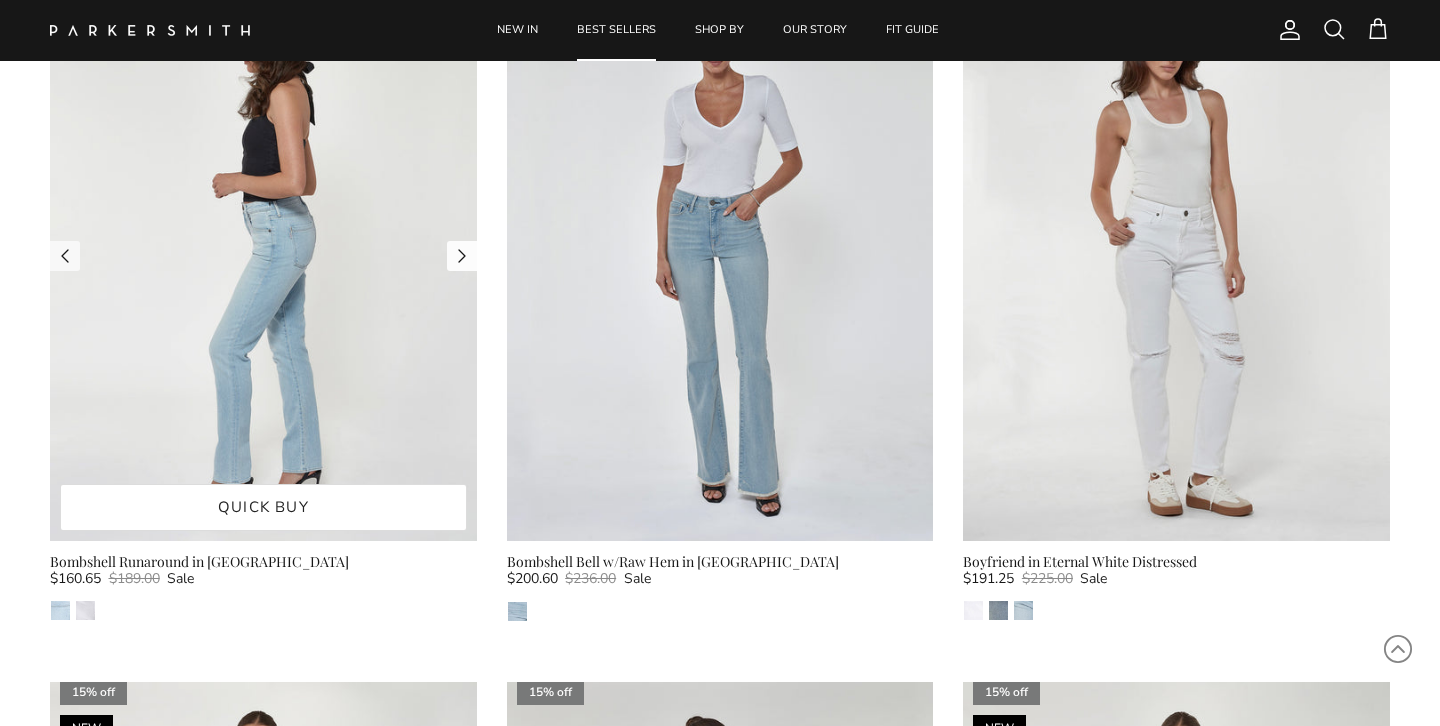 click at bounding box center [462, 256] 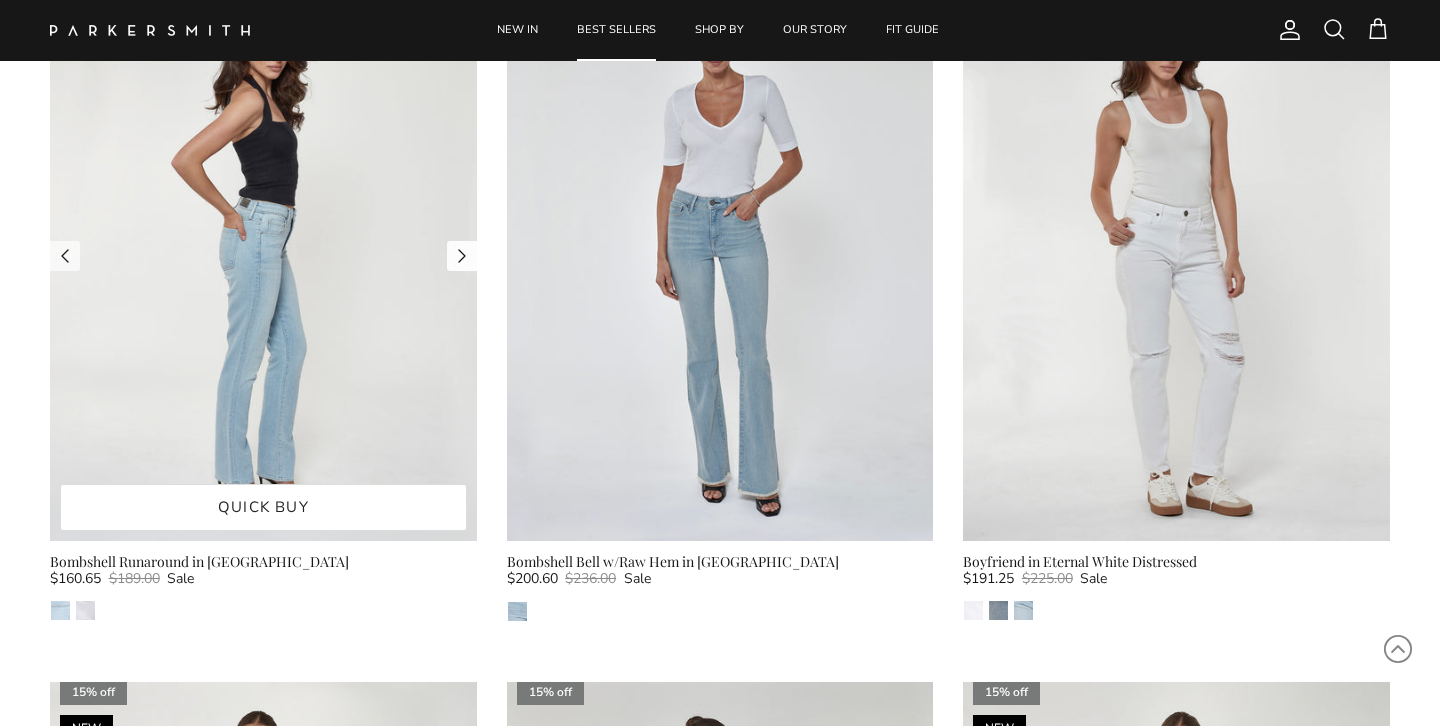 click at bounding box center (462, 256) 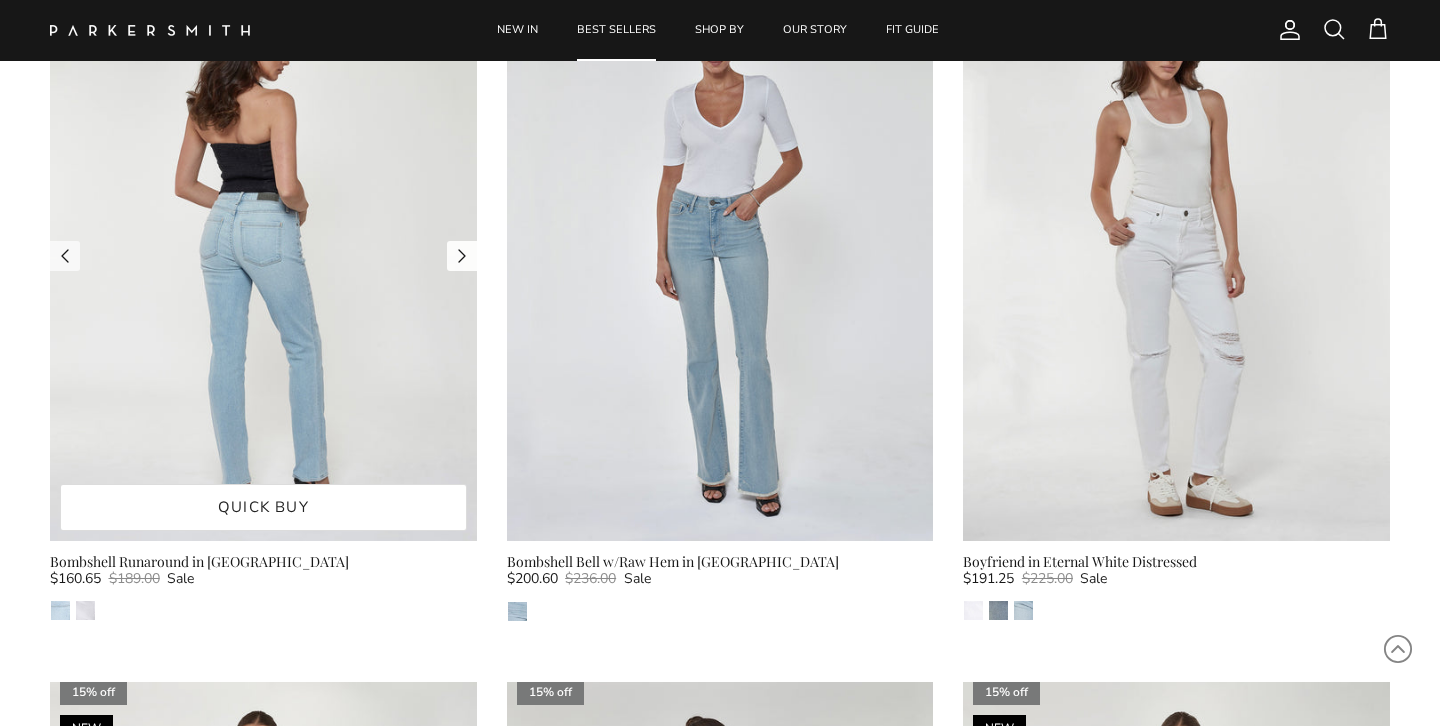 click at bounding box center (462, 256) 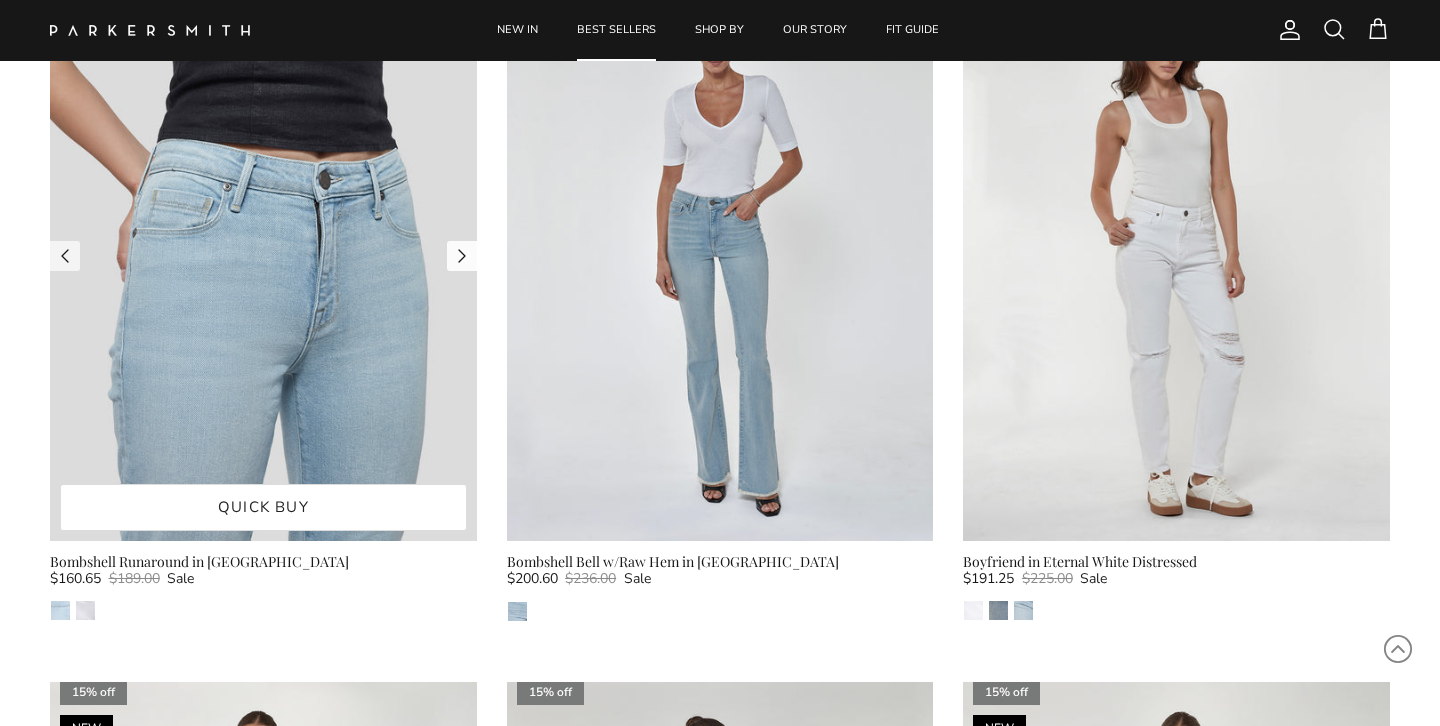 click at bounding box center [462, 256] 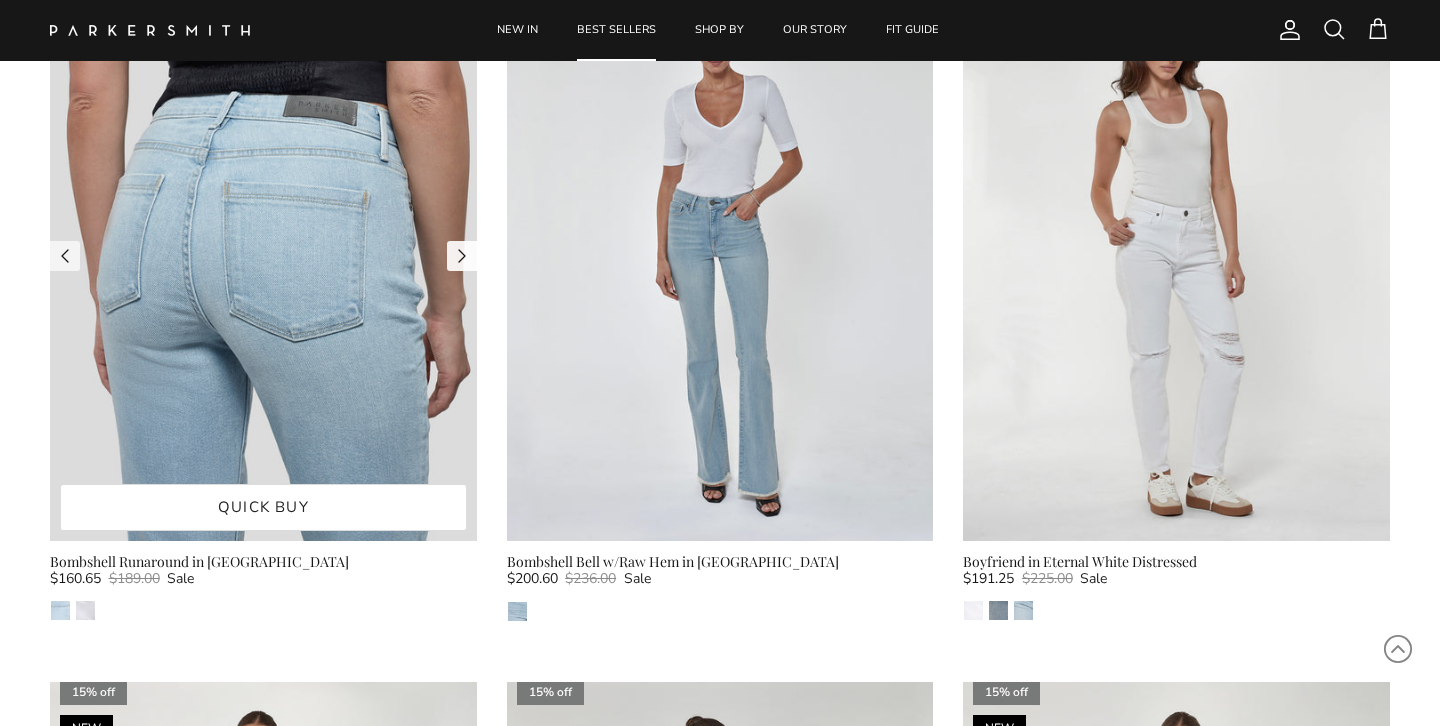 click at bounding box center [462, 256] 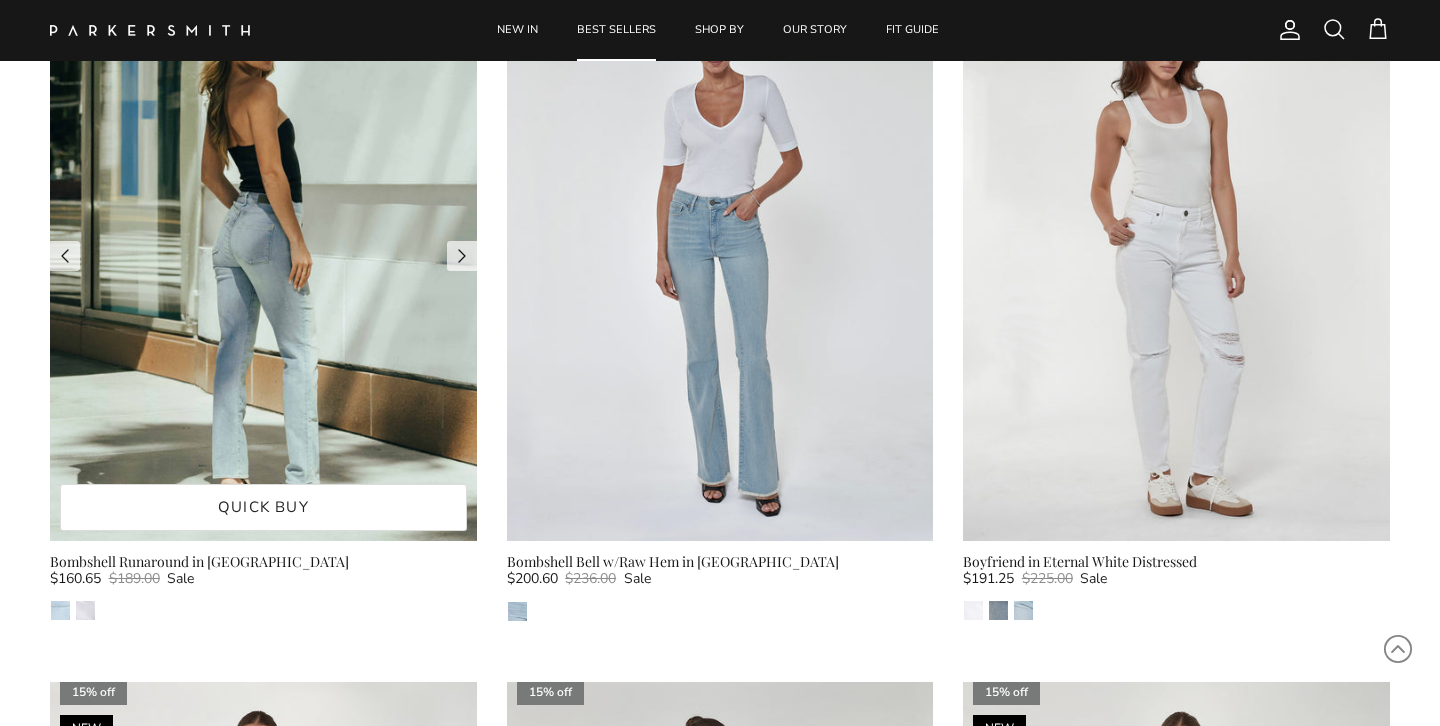 click at bounding box center [263, 256] 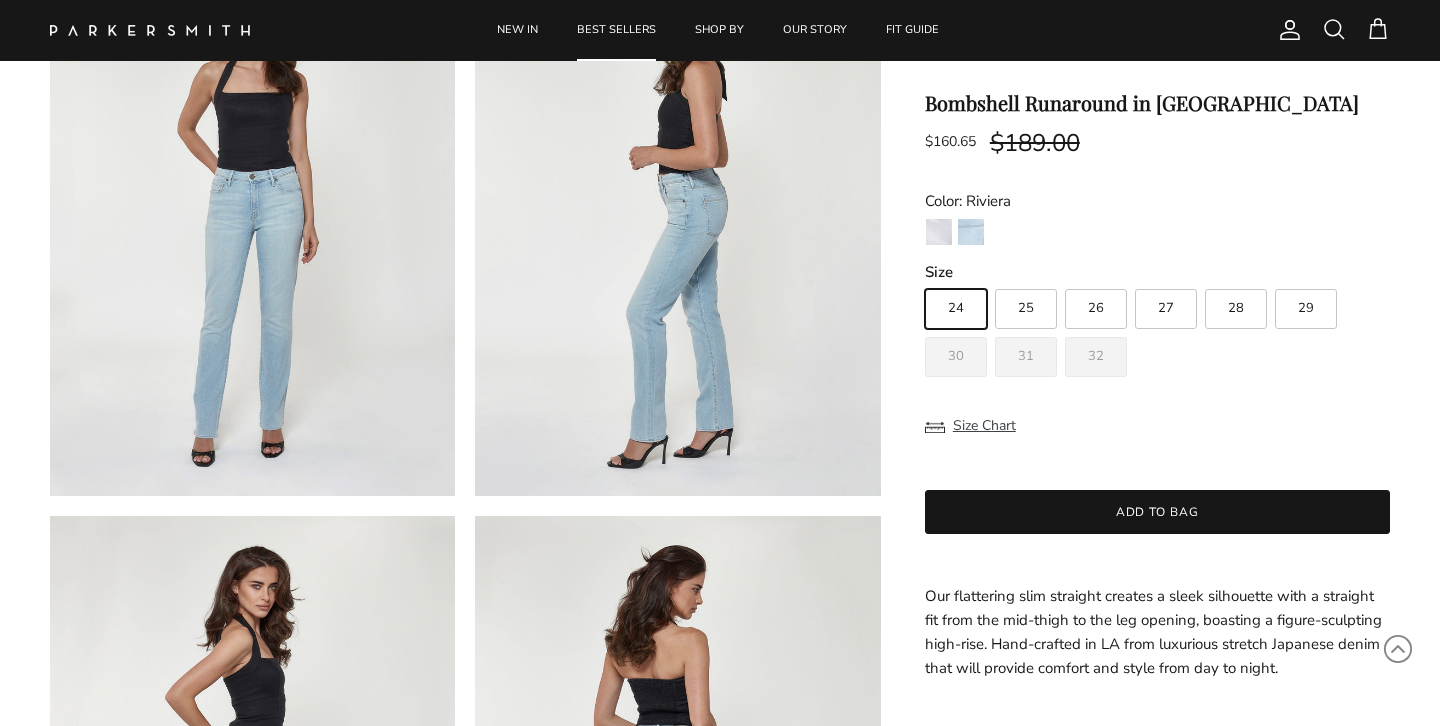 scroll, scrollTop: 0, scrollLeft: 0, axis: both 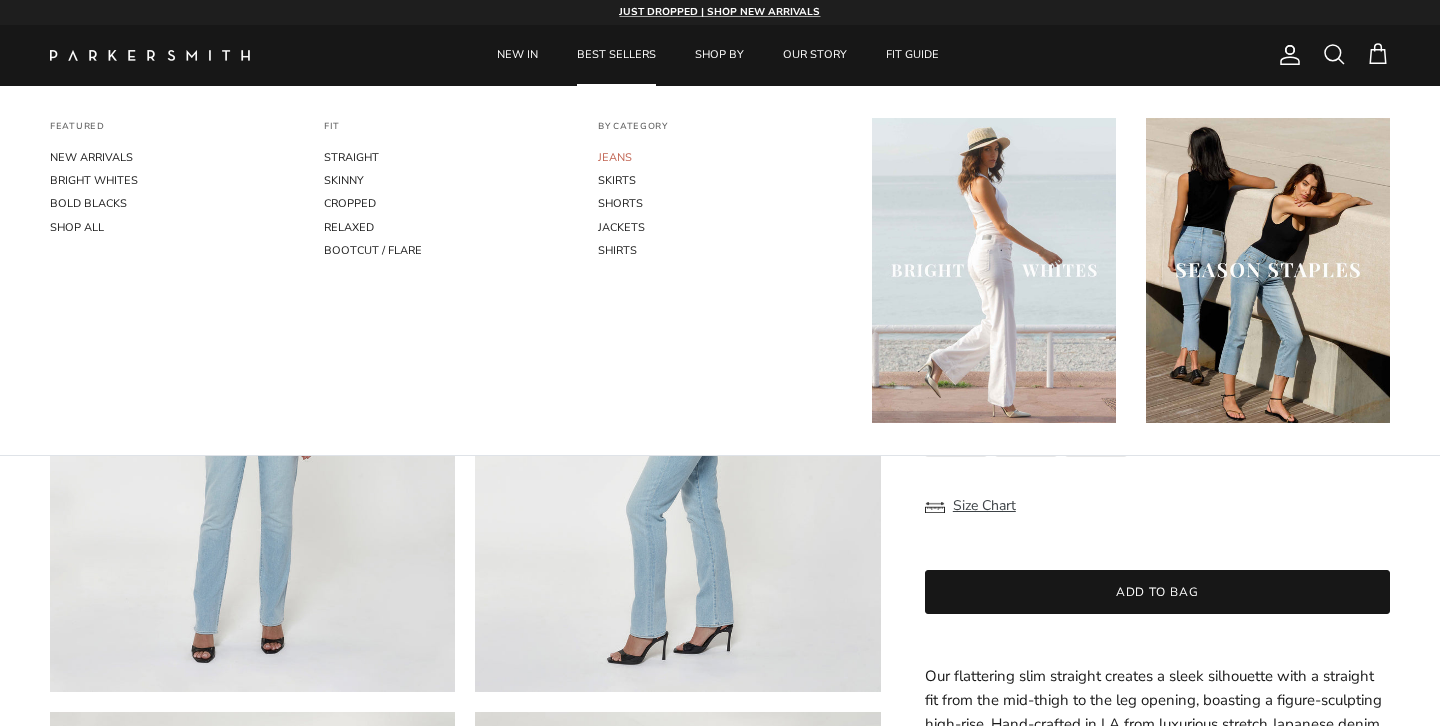 click on "JEANS" at bounding box center (720, 157) 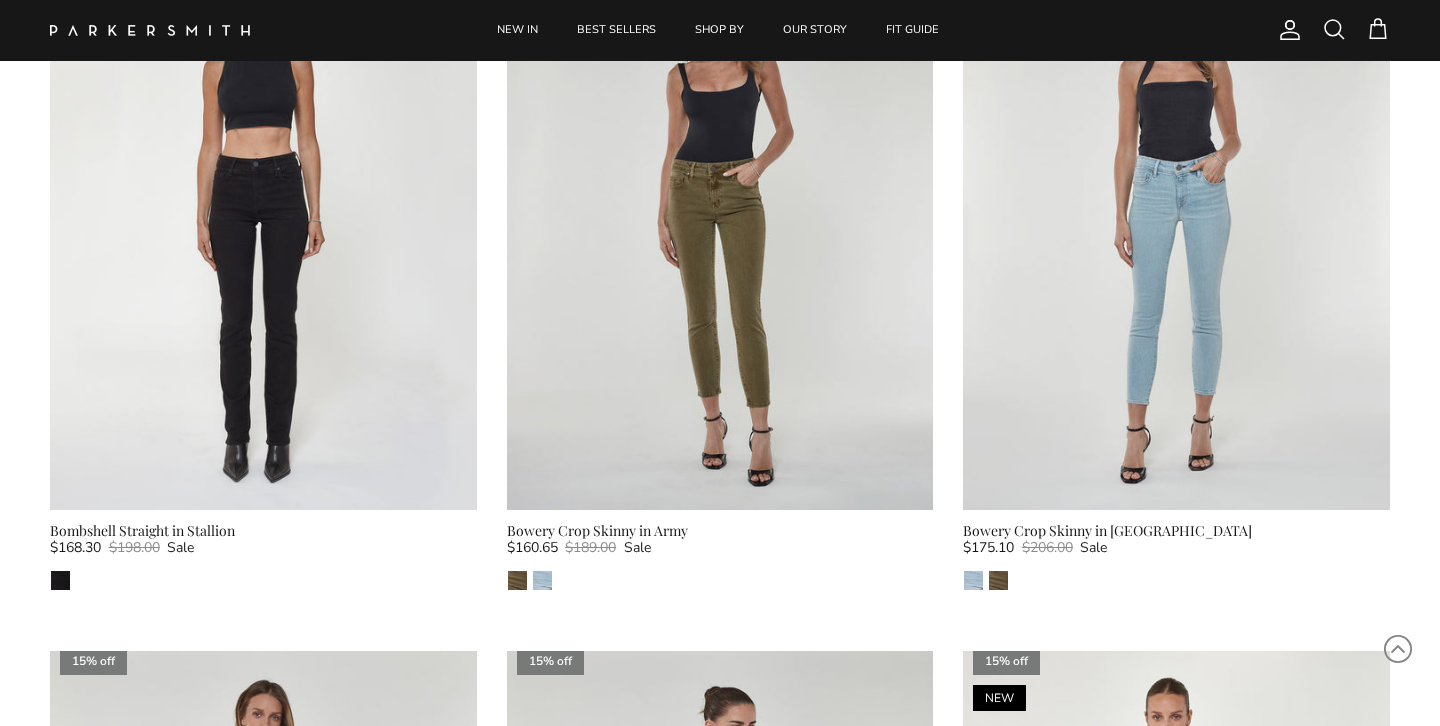 scroll, scrollTop: 4419, scrollLeft: 0, axis: vertical 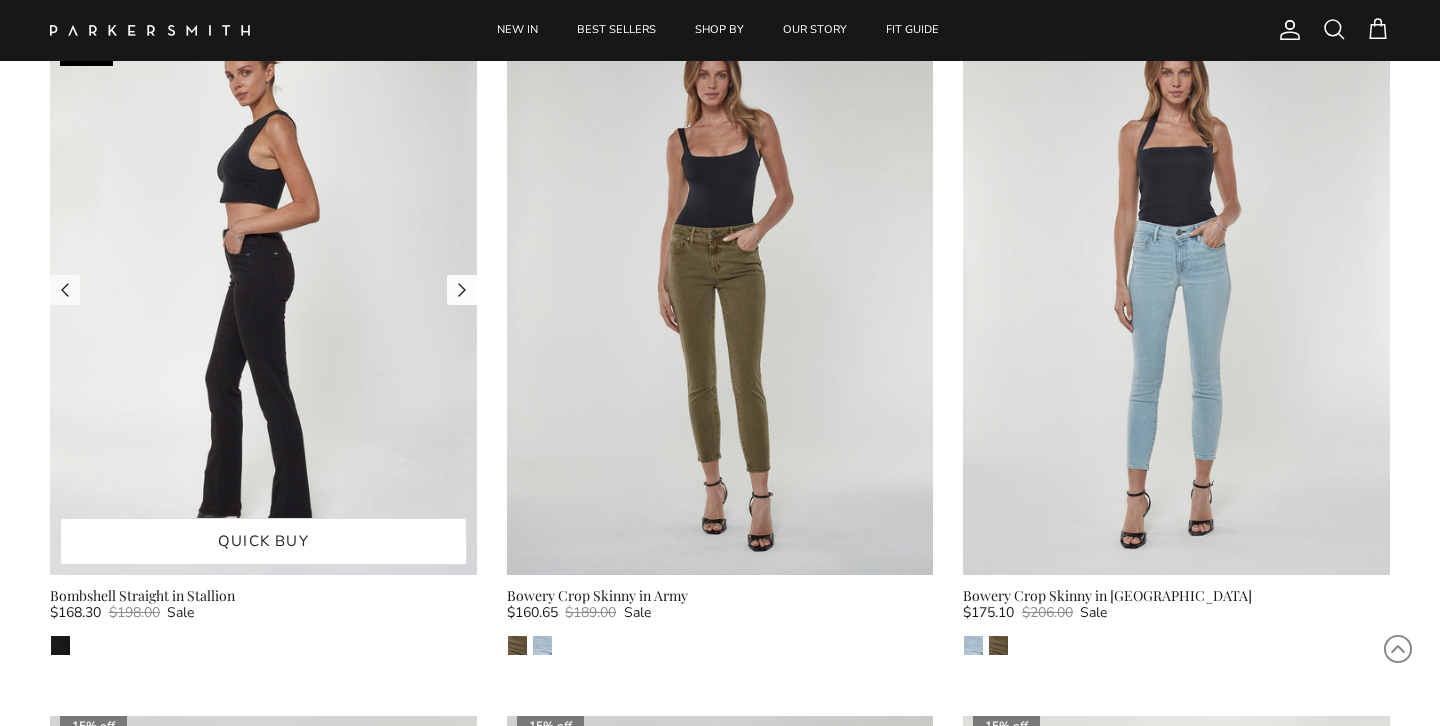 click at bounding box center [462, 290] 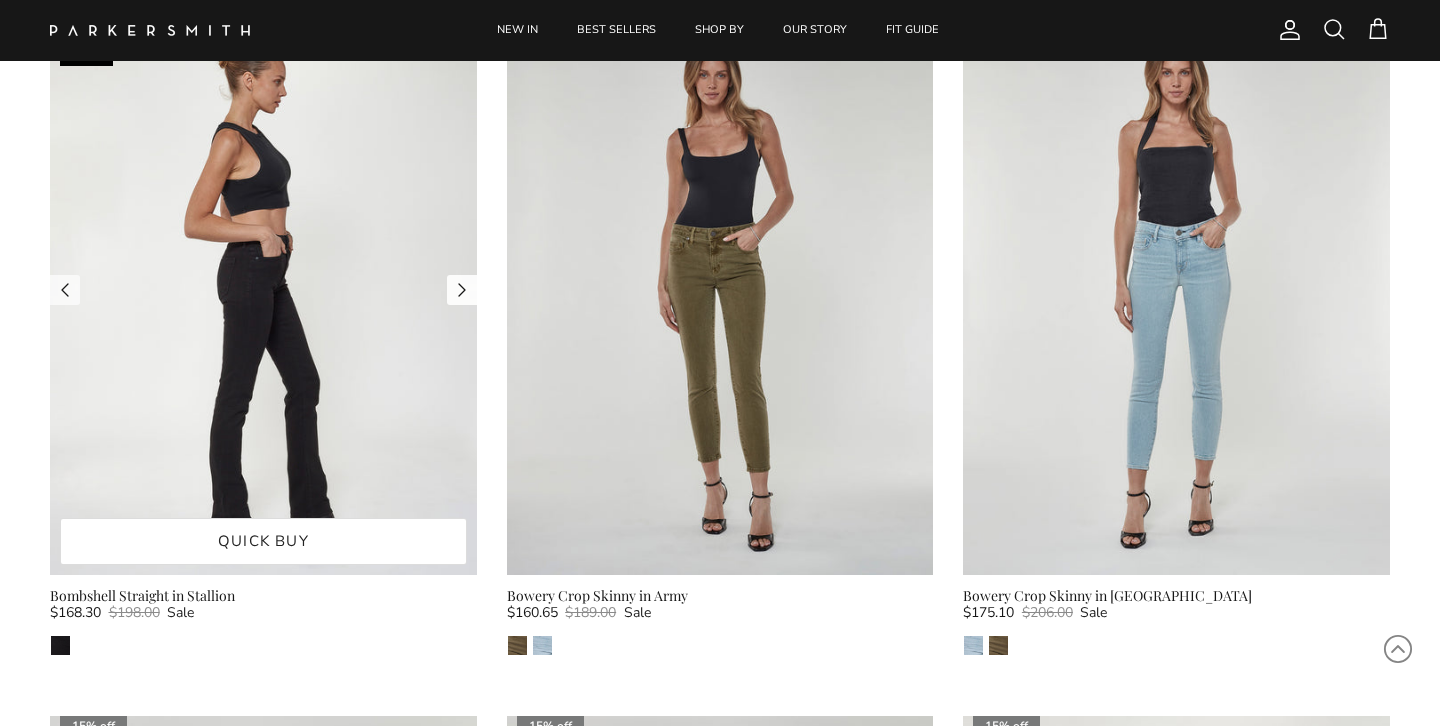 click at bounding box center [462, 290] 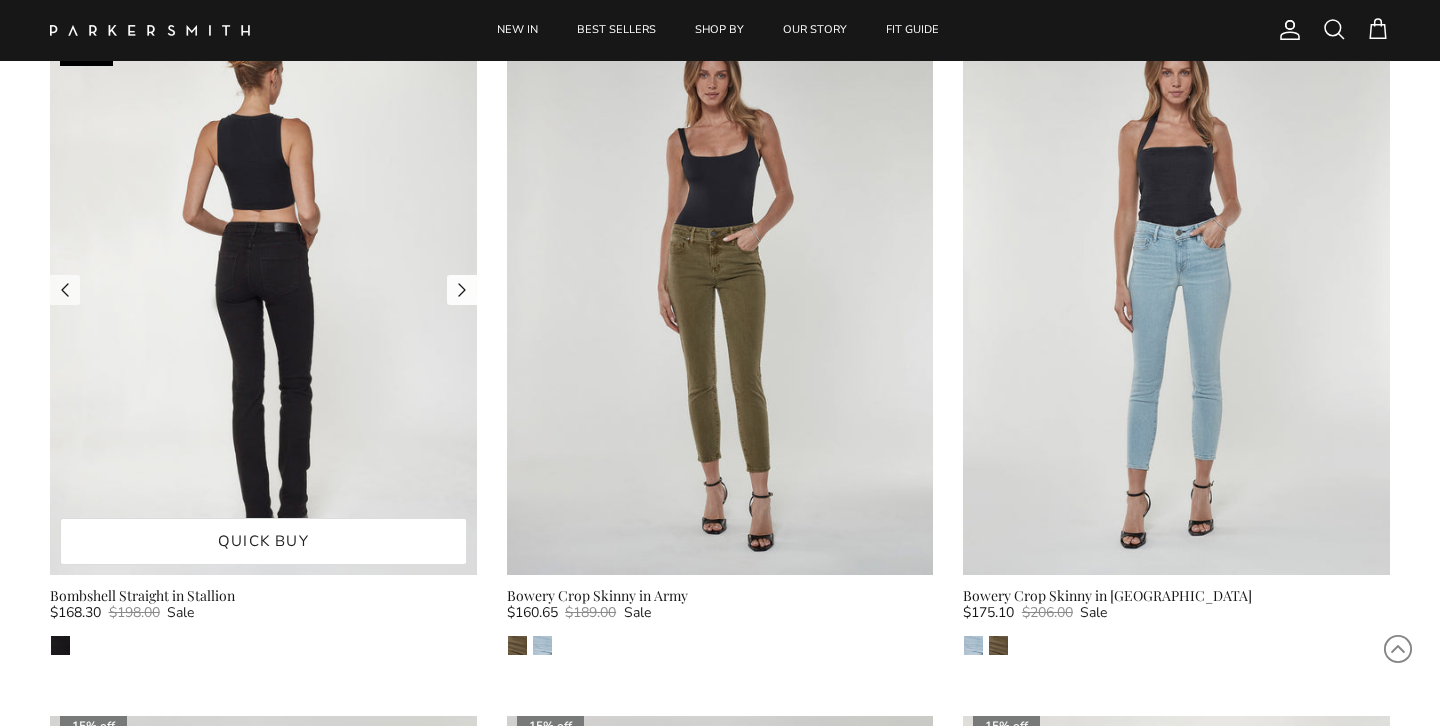 click at bounding box center (462, 290) 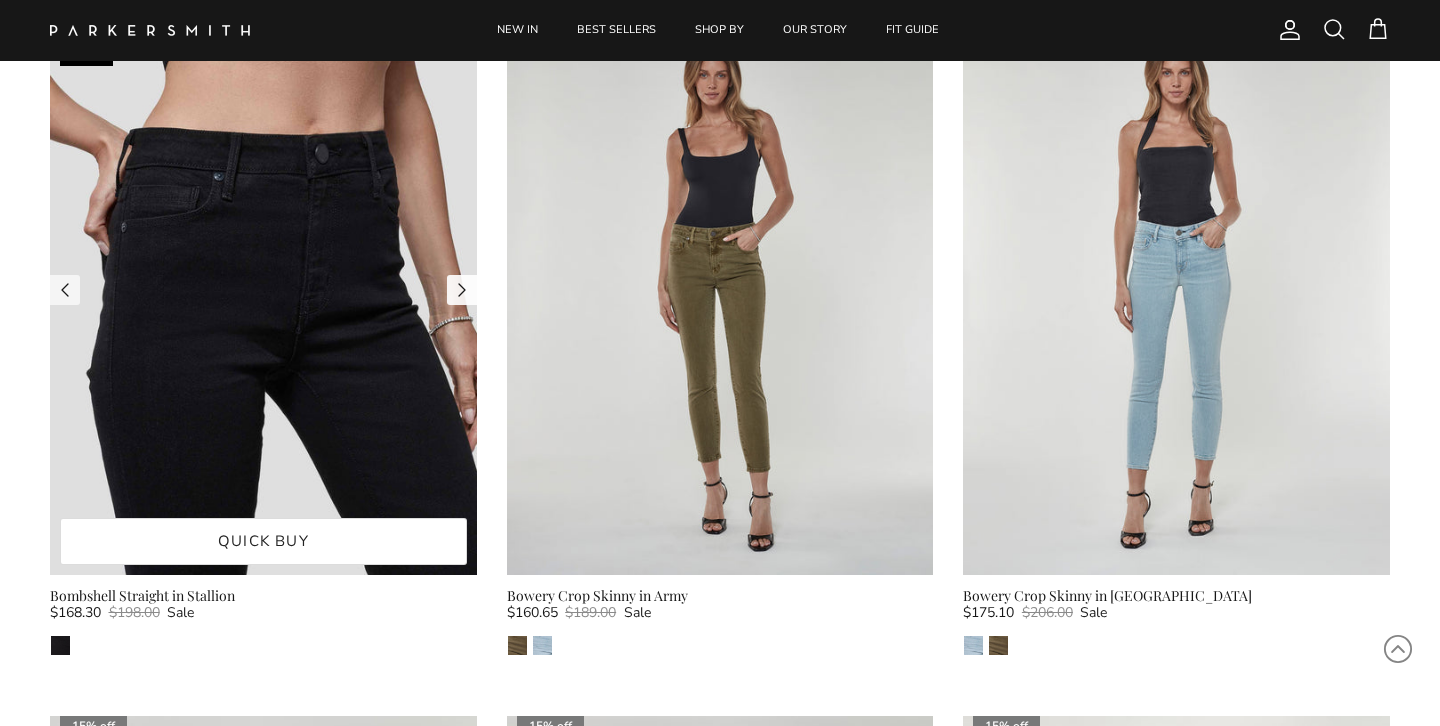 click at bounding box center (462, 290) 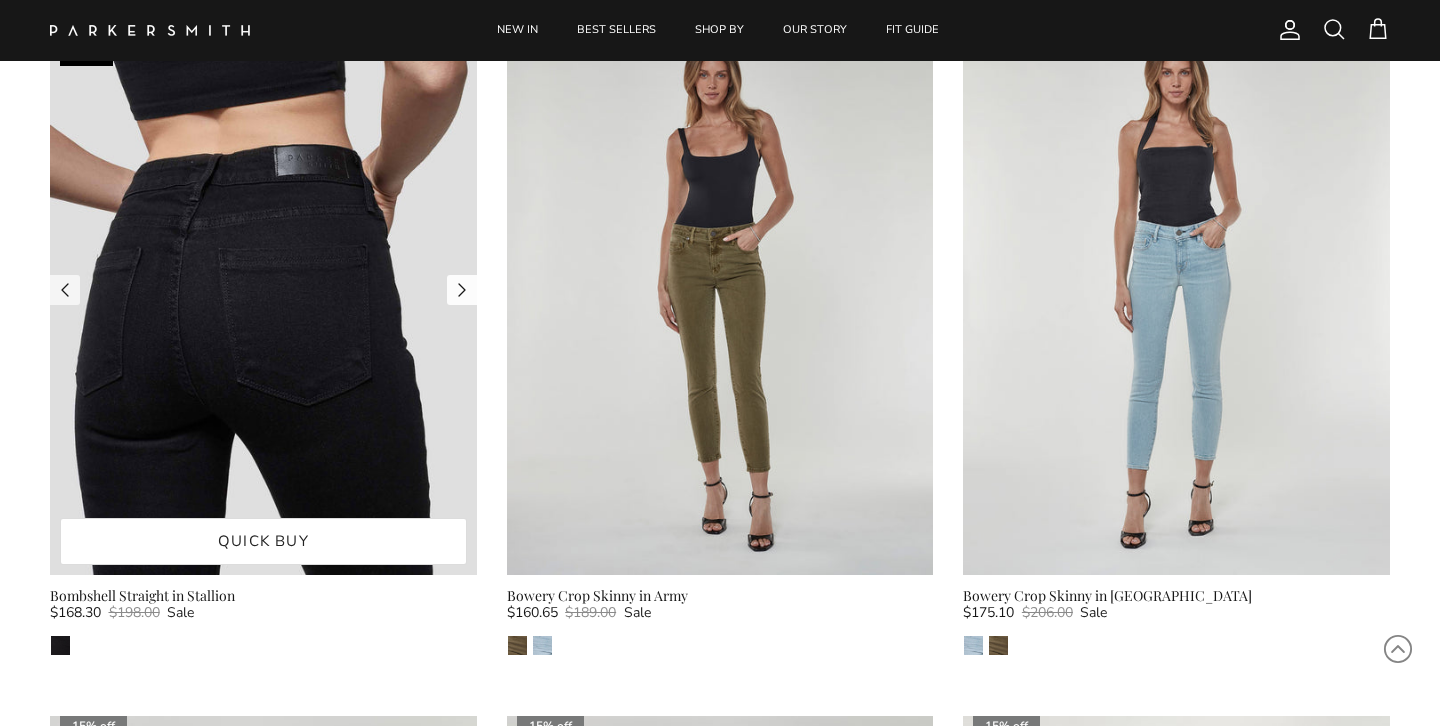 click at bounding box center [462, 290] 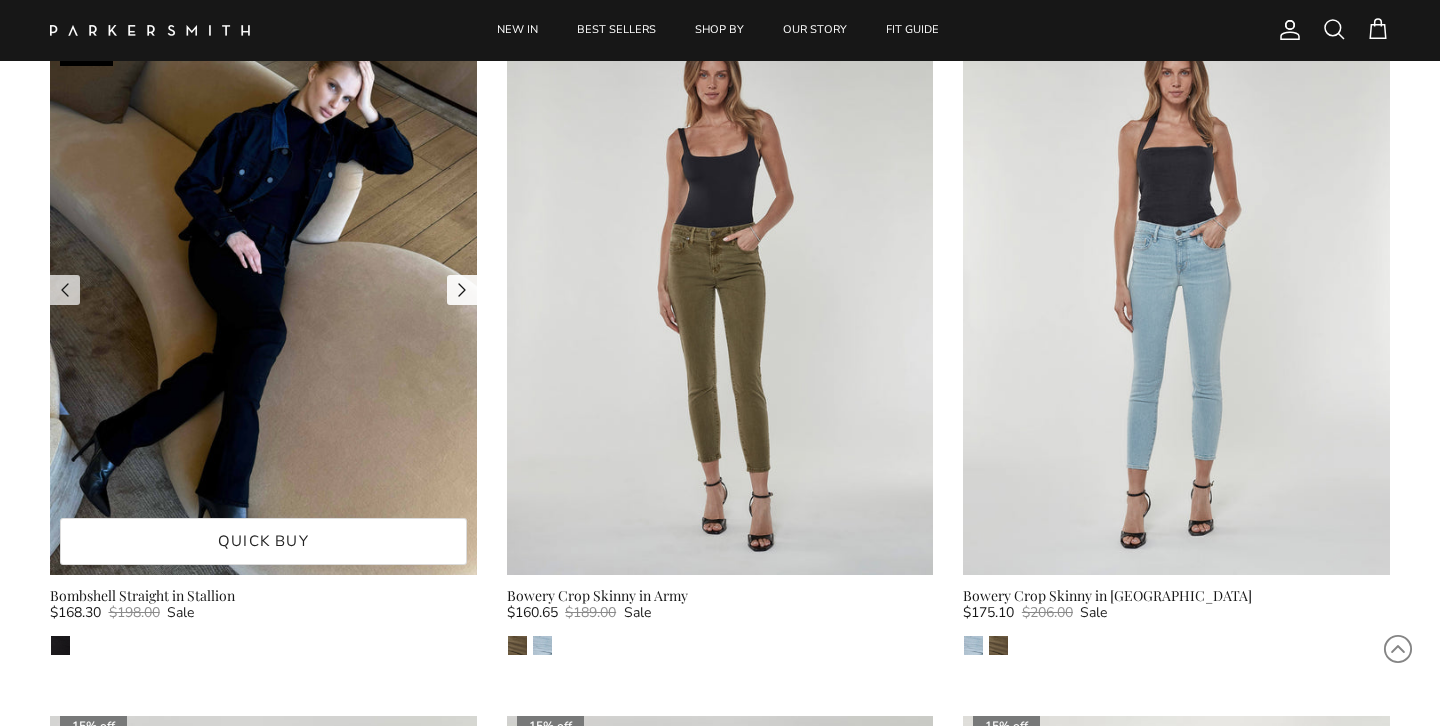 click at bounding box center [462, 290] 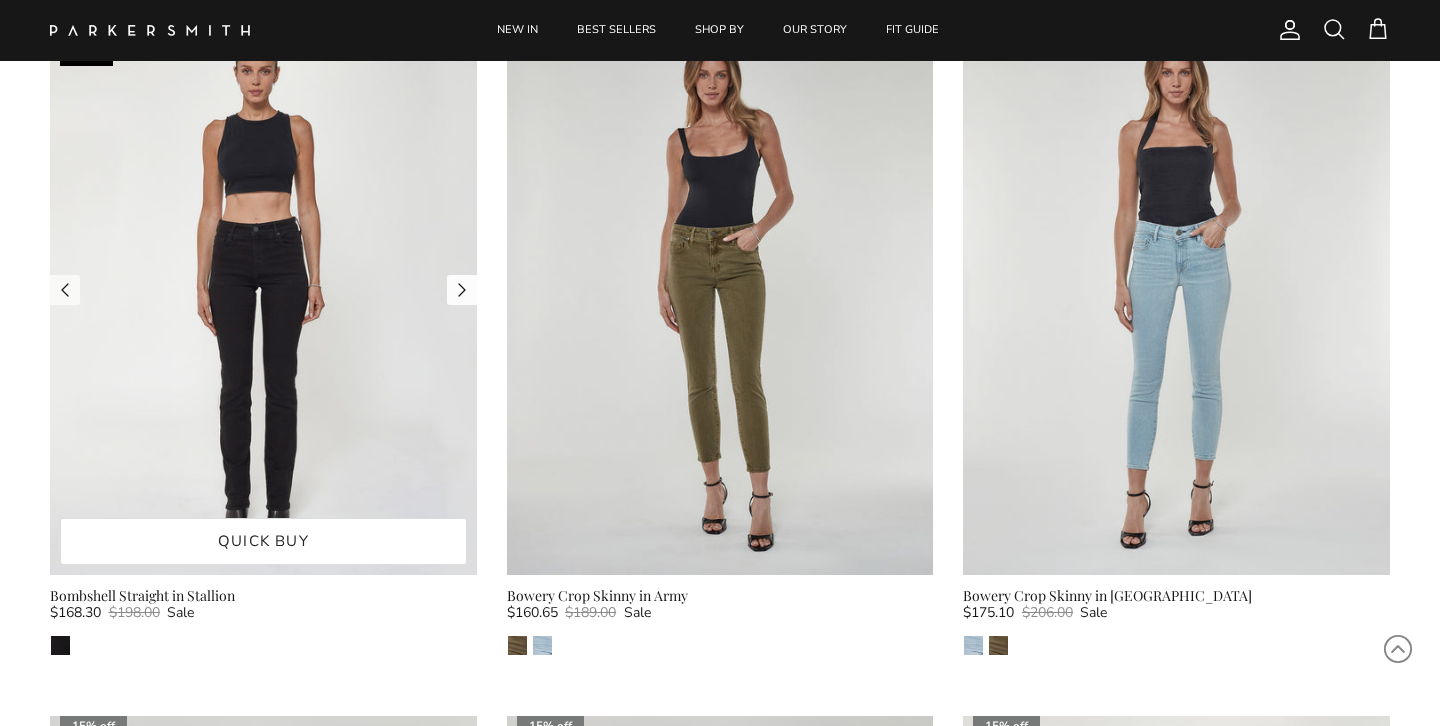 click at bounding box center [462, 290] 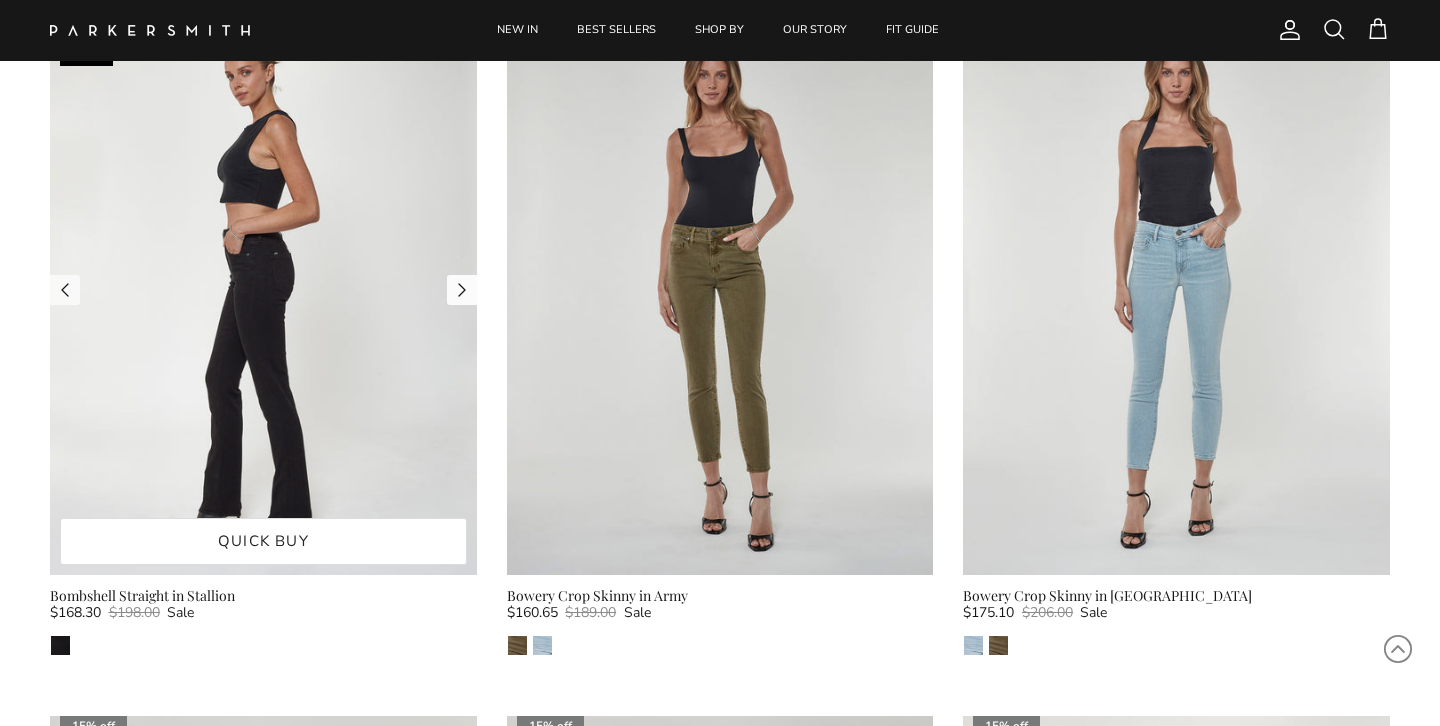 click at bounding box center [462, 290] 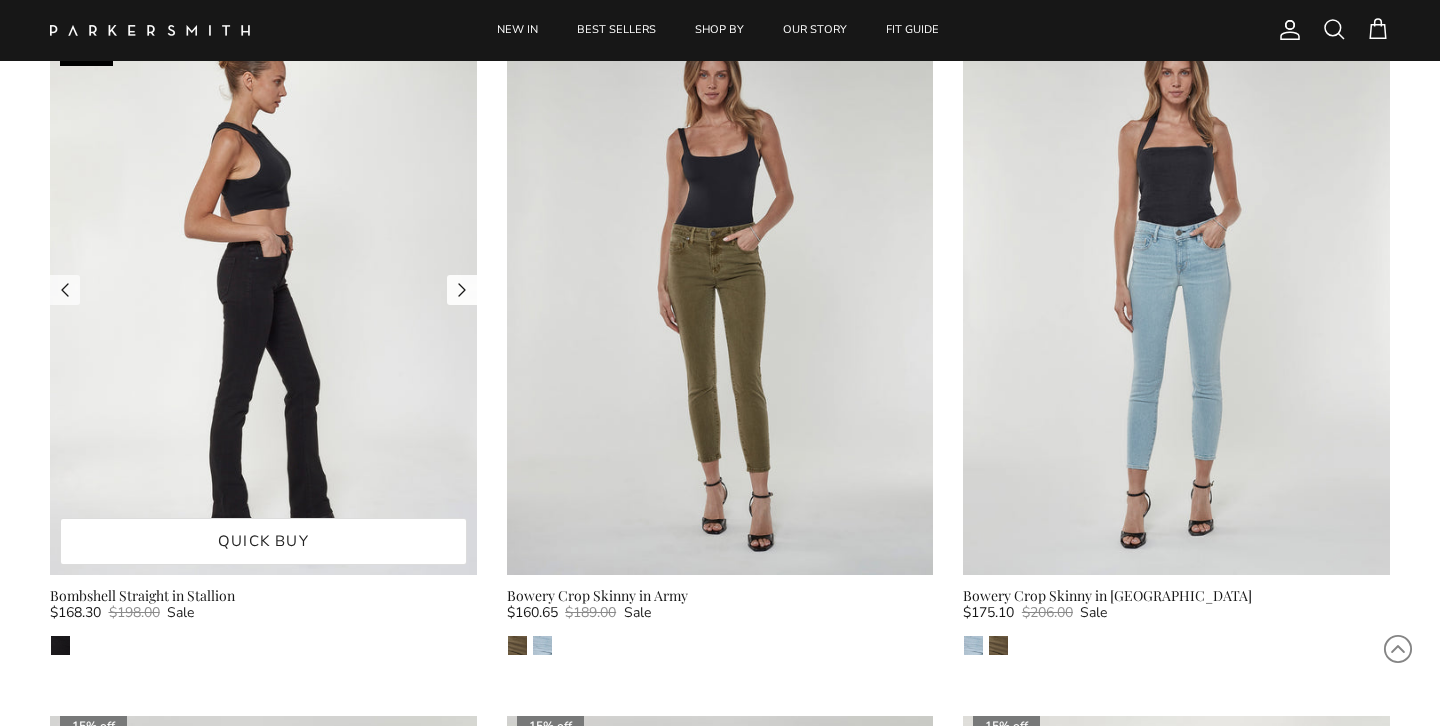 click at bounding box center [462, 290] 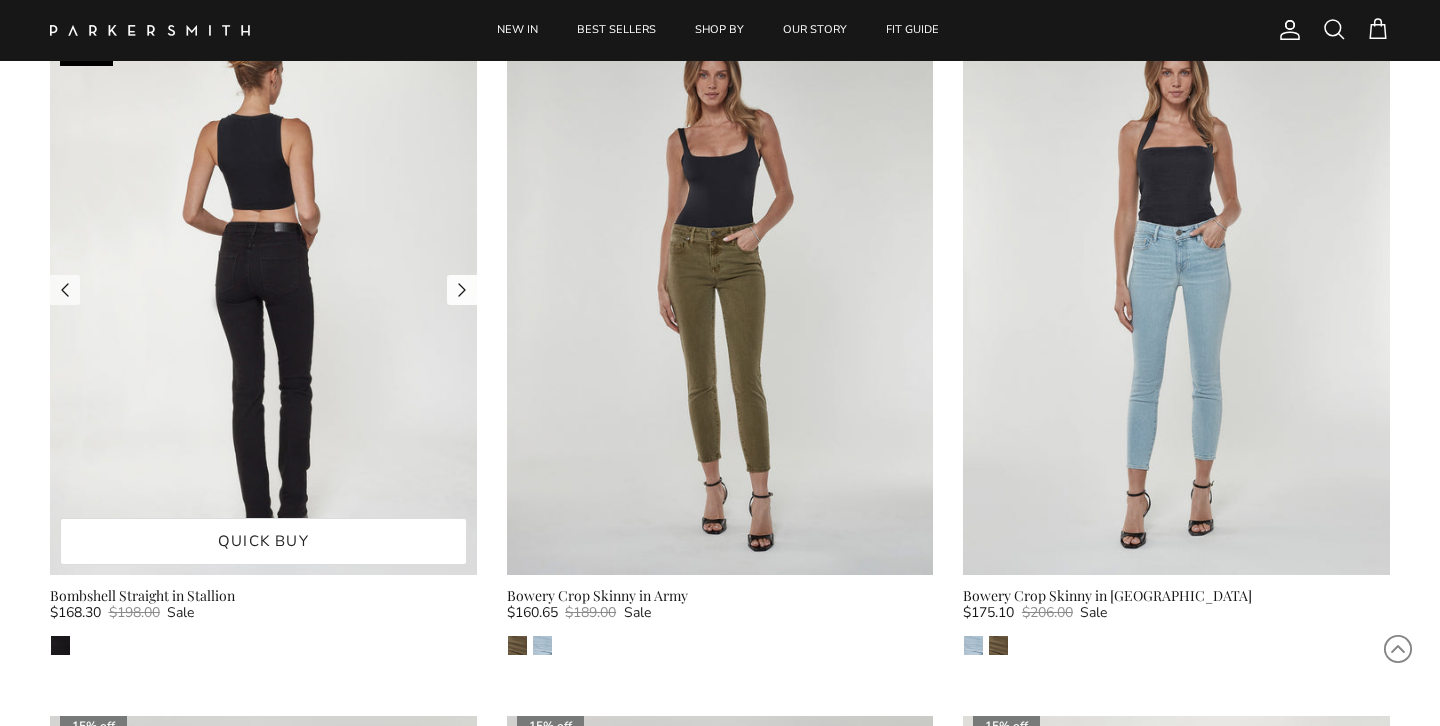 click at bounding box center [462, 290] 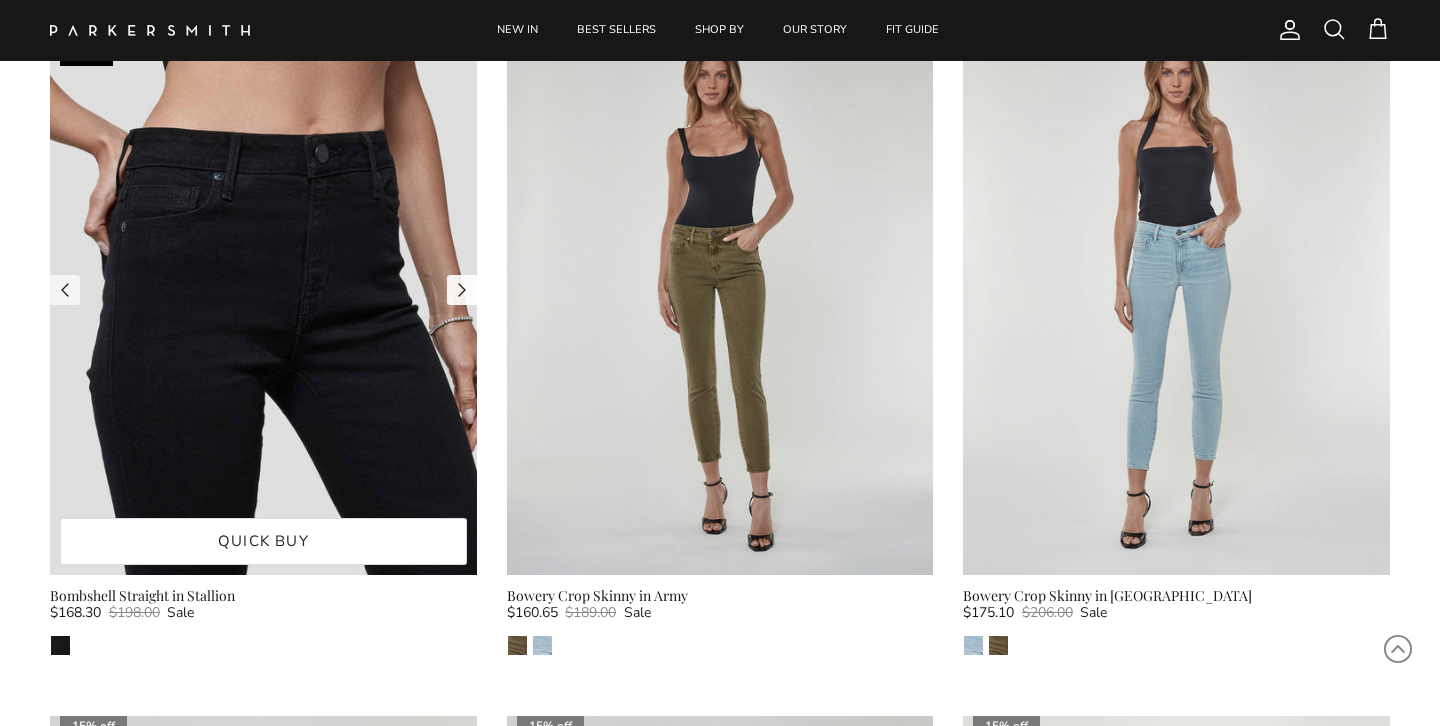 click at bounding box center (462, 290) 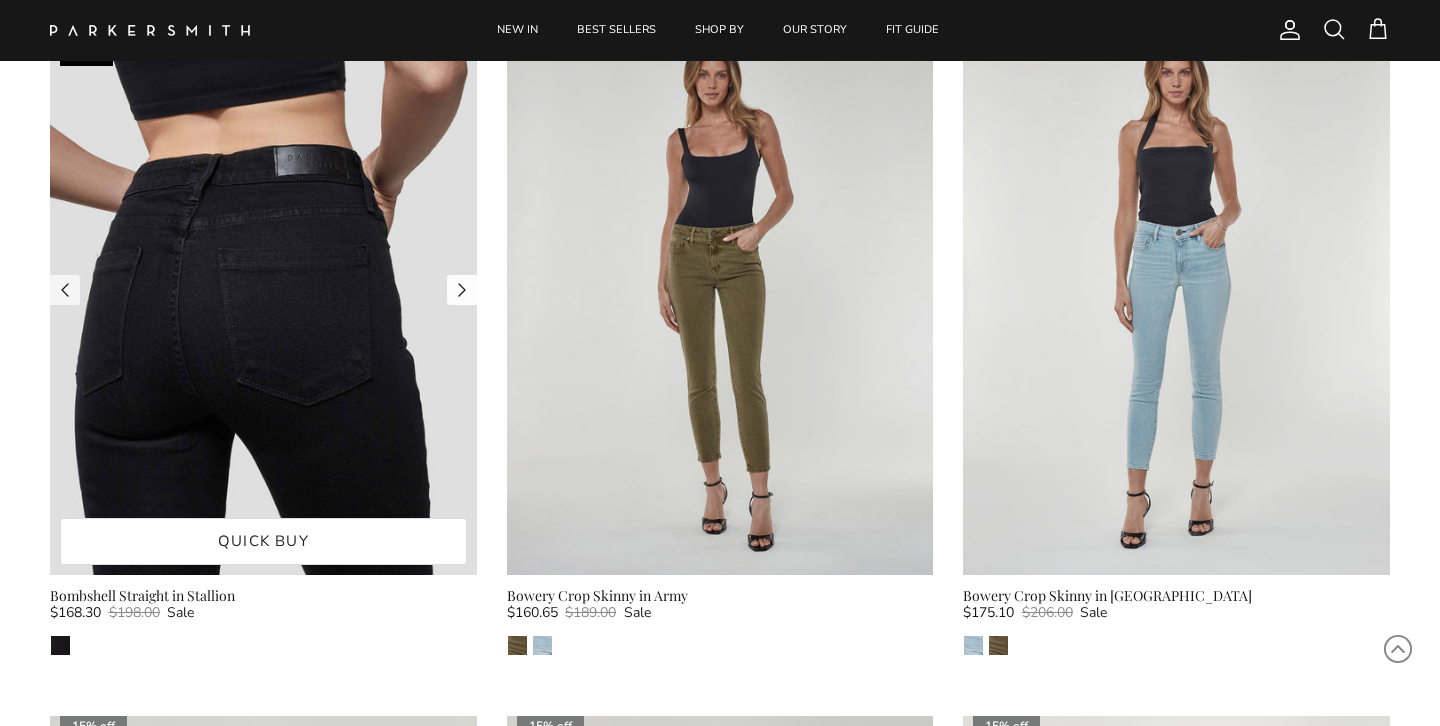 click at bounding box center [462, 290] 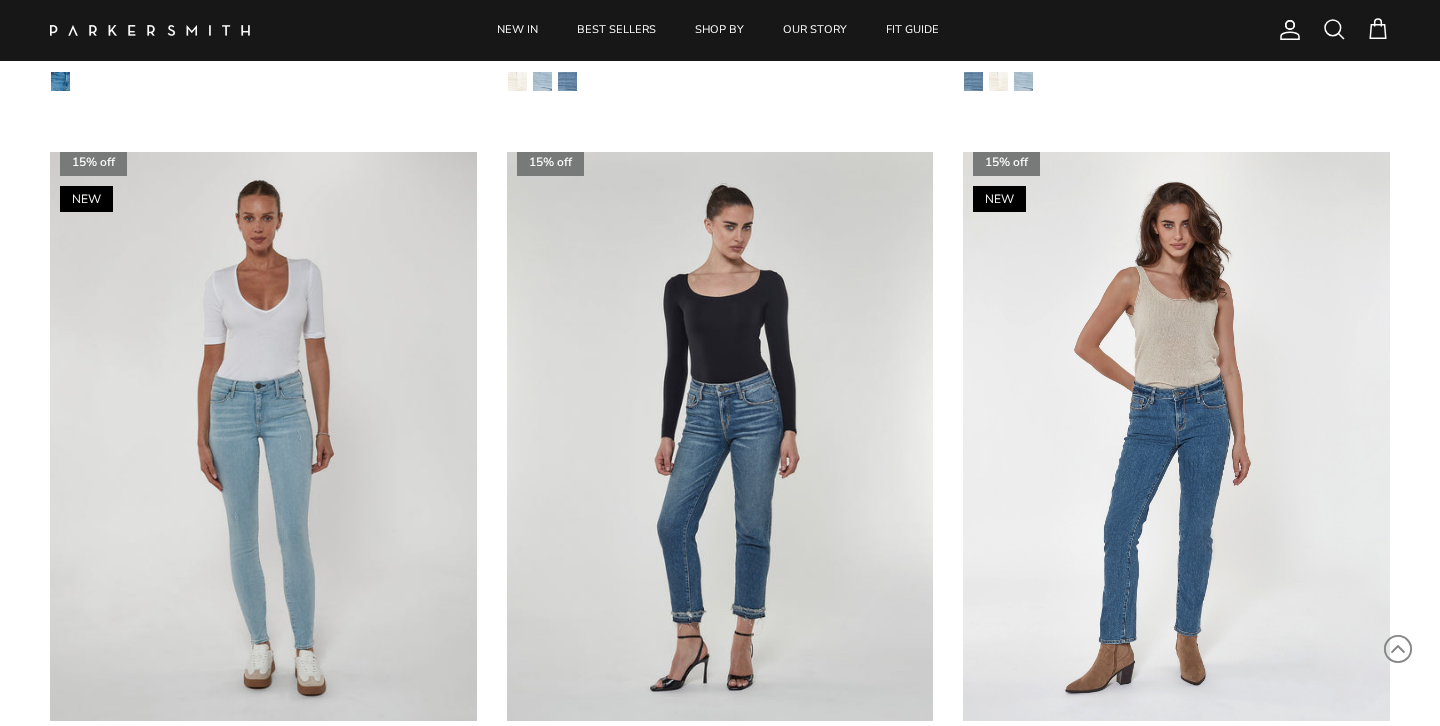 scroll, scrollTop: 12277, scrollLeft: 0, axis: vertical 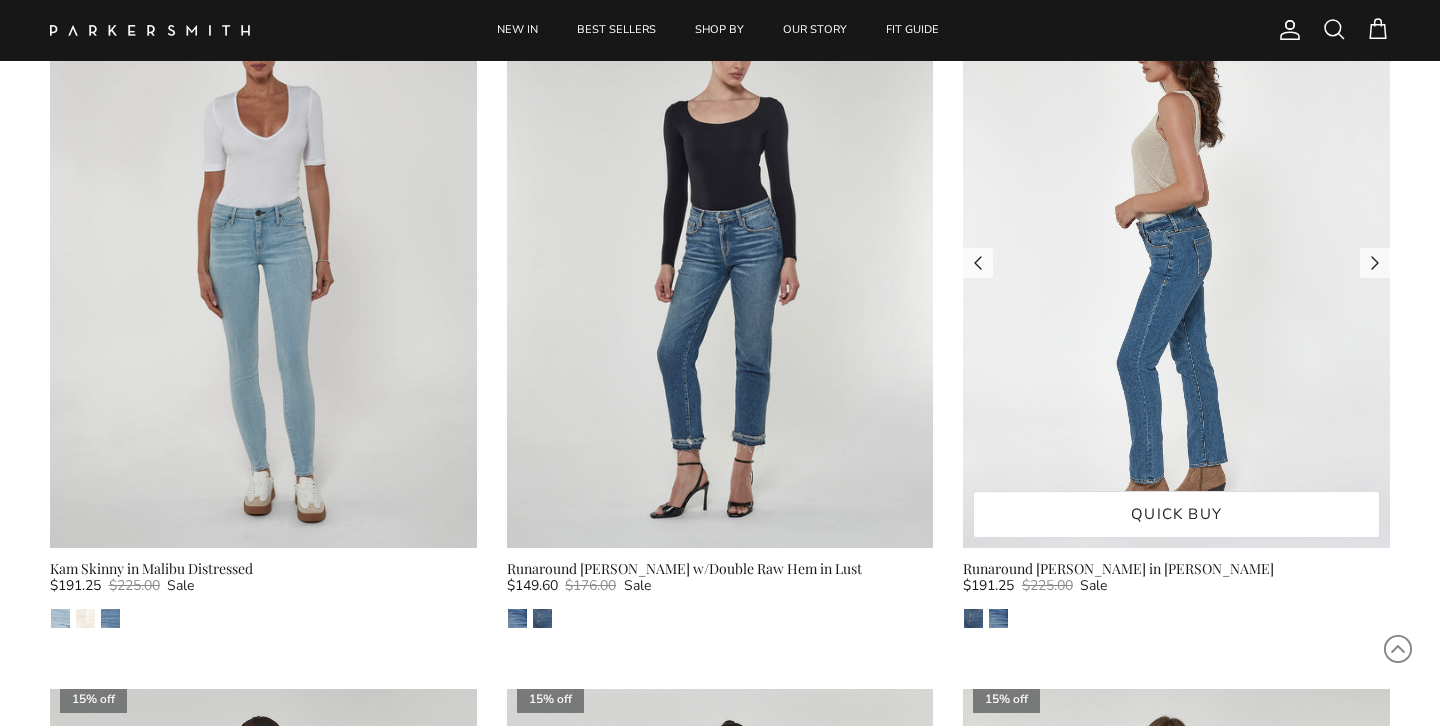 click at bounding box center [1176, 263] 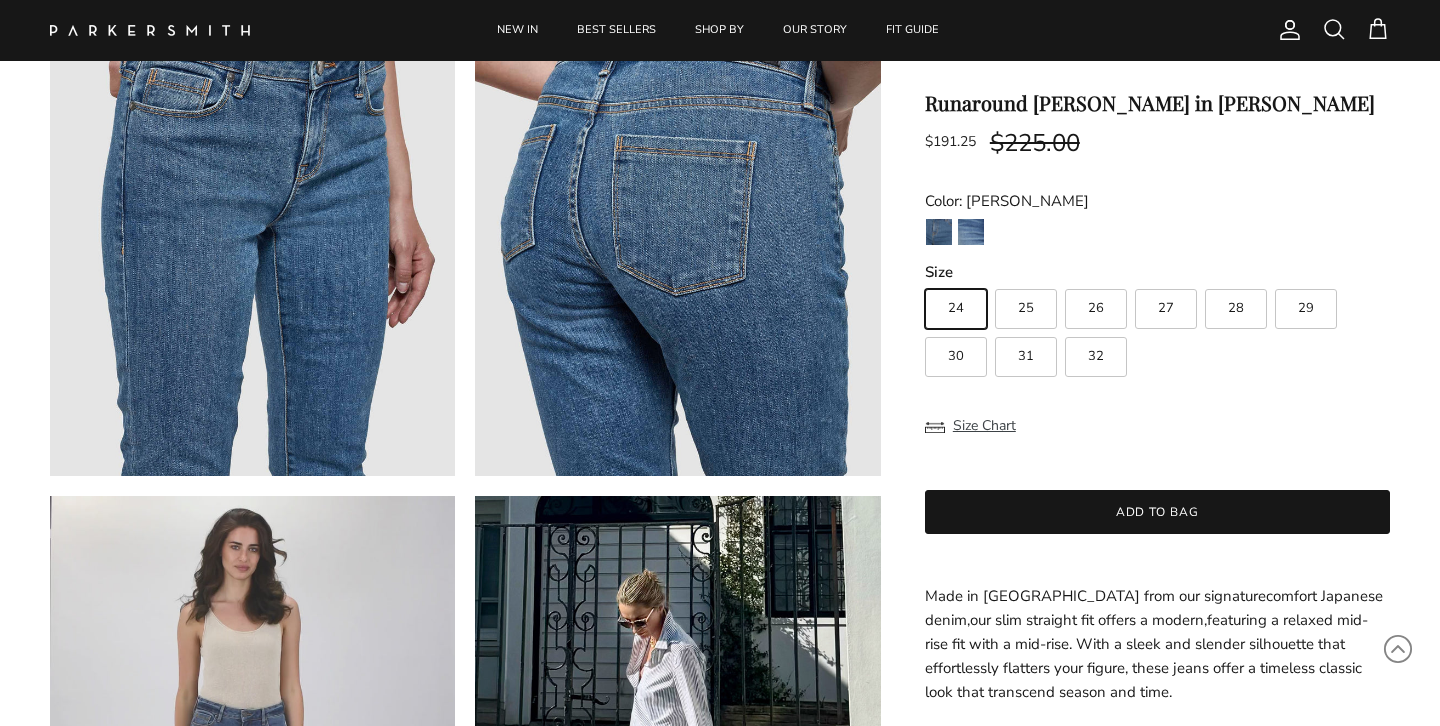 scroll, scrollTop: 1251, scrollLeft: 0, axis: vertical 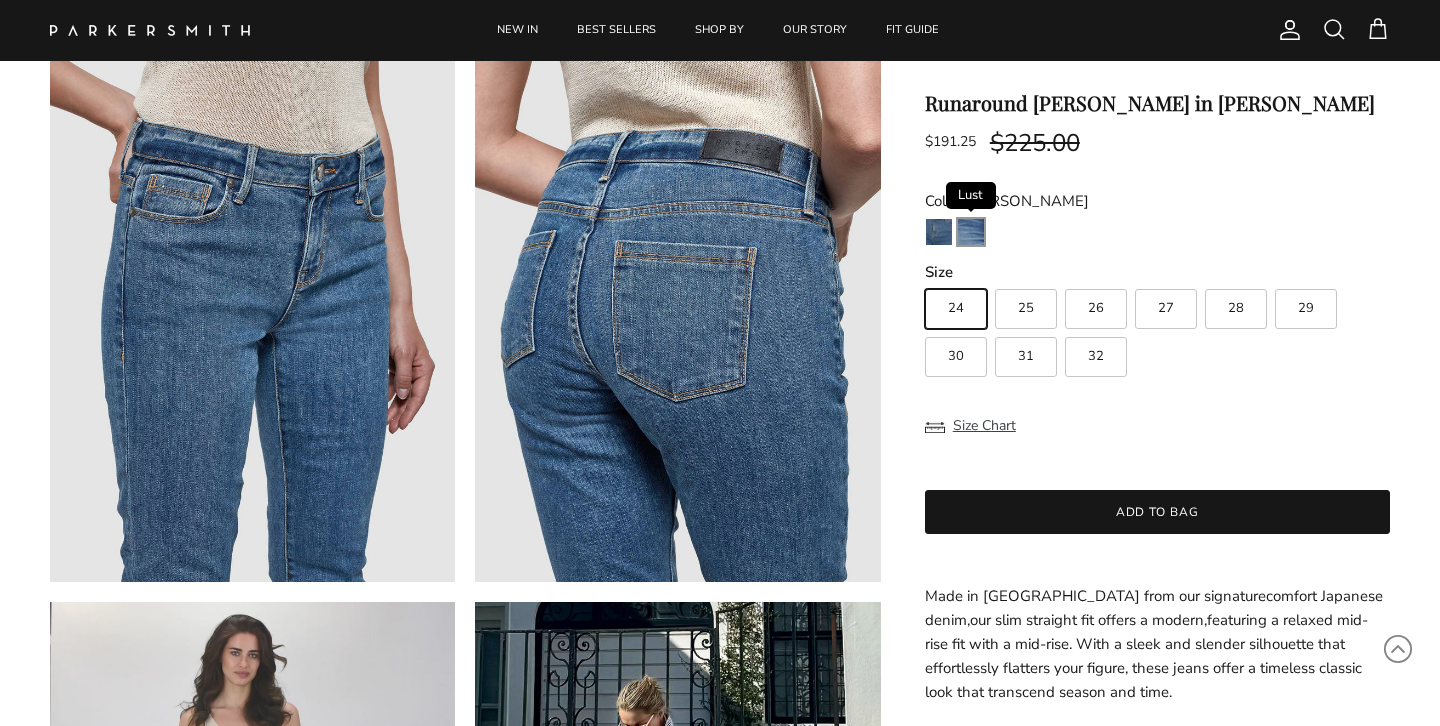 click at bounding box center (971, 232) 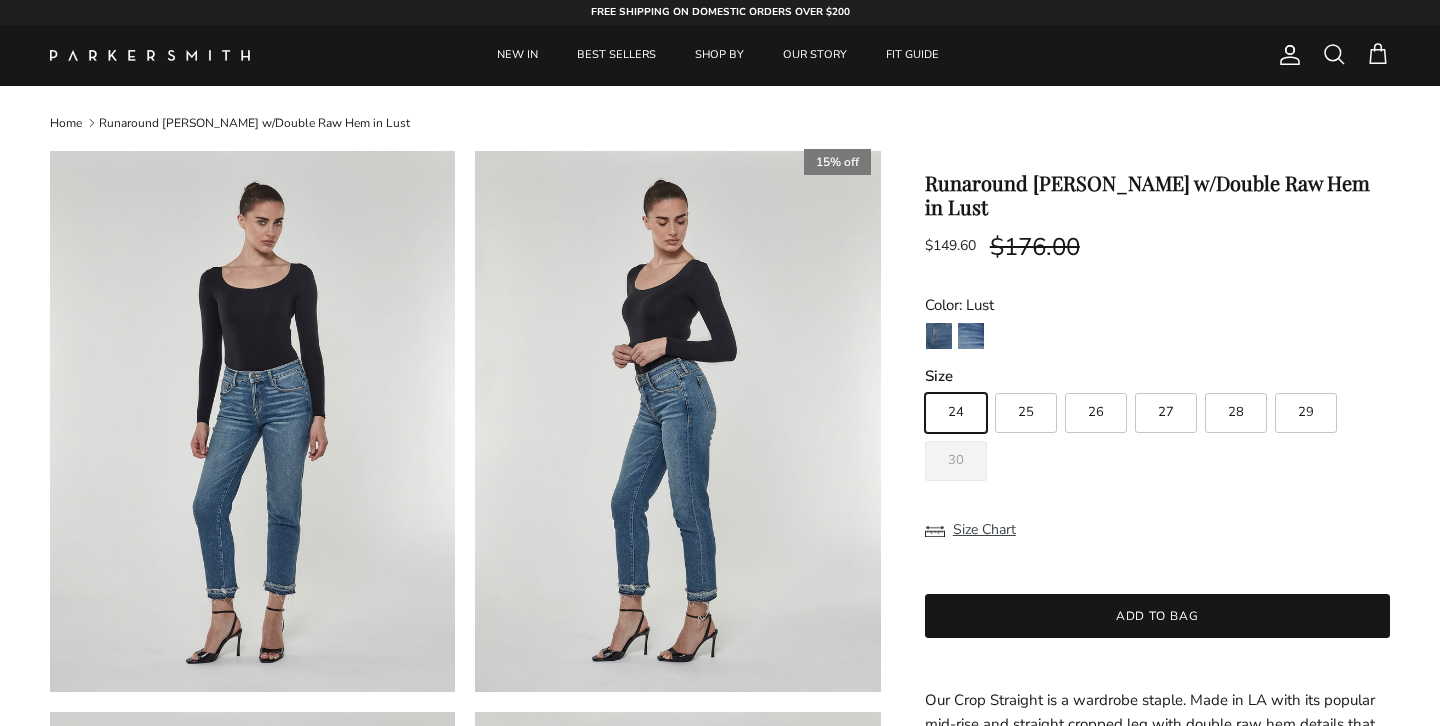 scroll, scrollTop: 0, scrollLeft: 0, axis: both 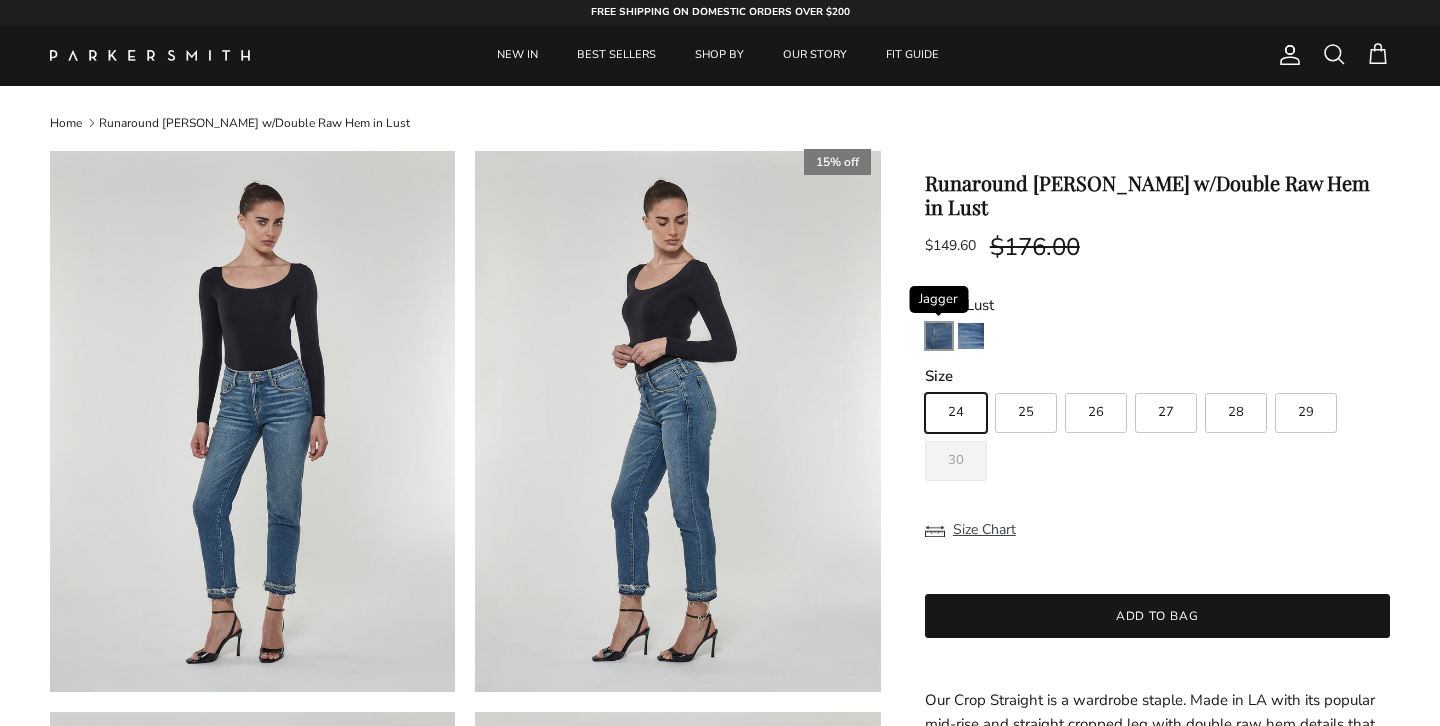 click at bounding box center (939, 336) 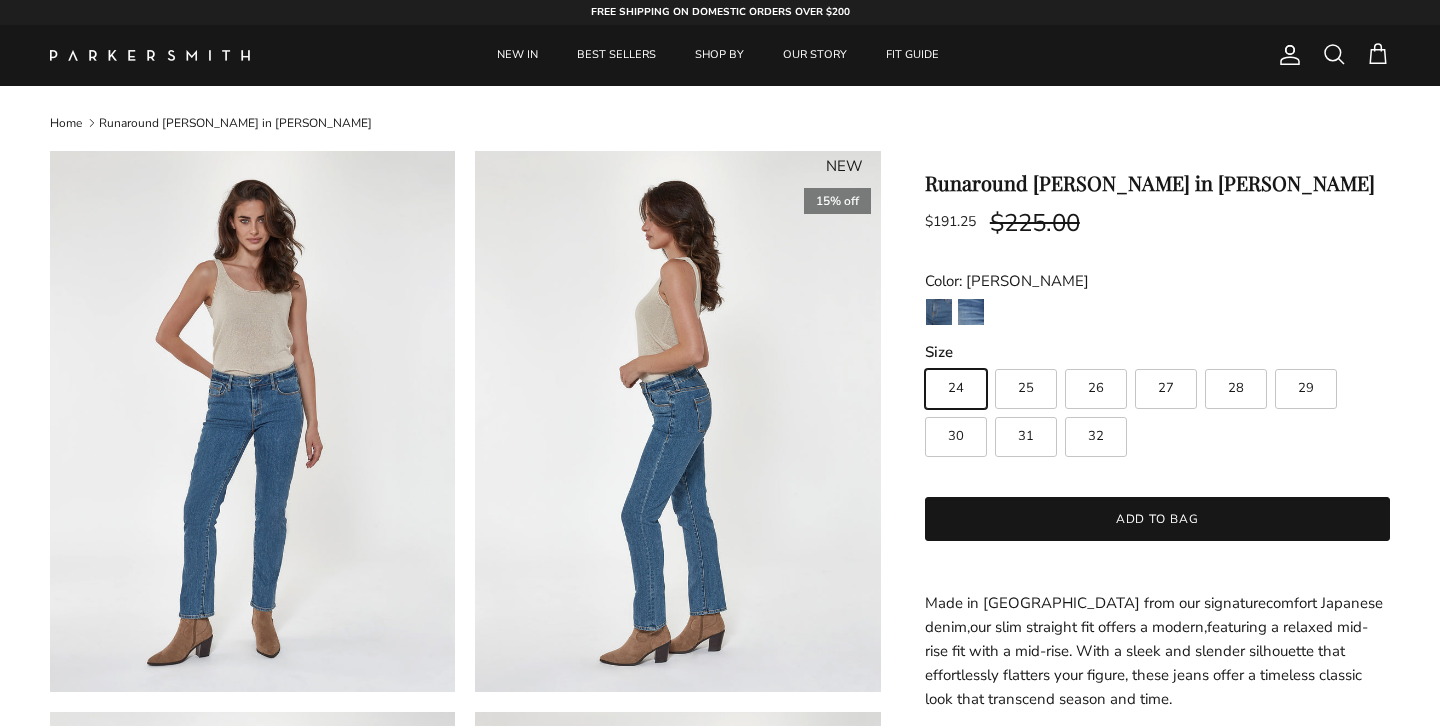 scroll, scrollTop: 0, scrollLeft: 0, axis: both 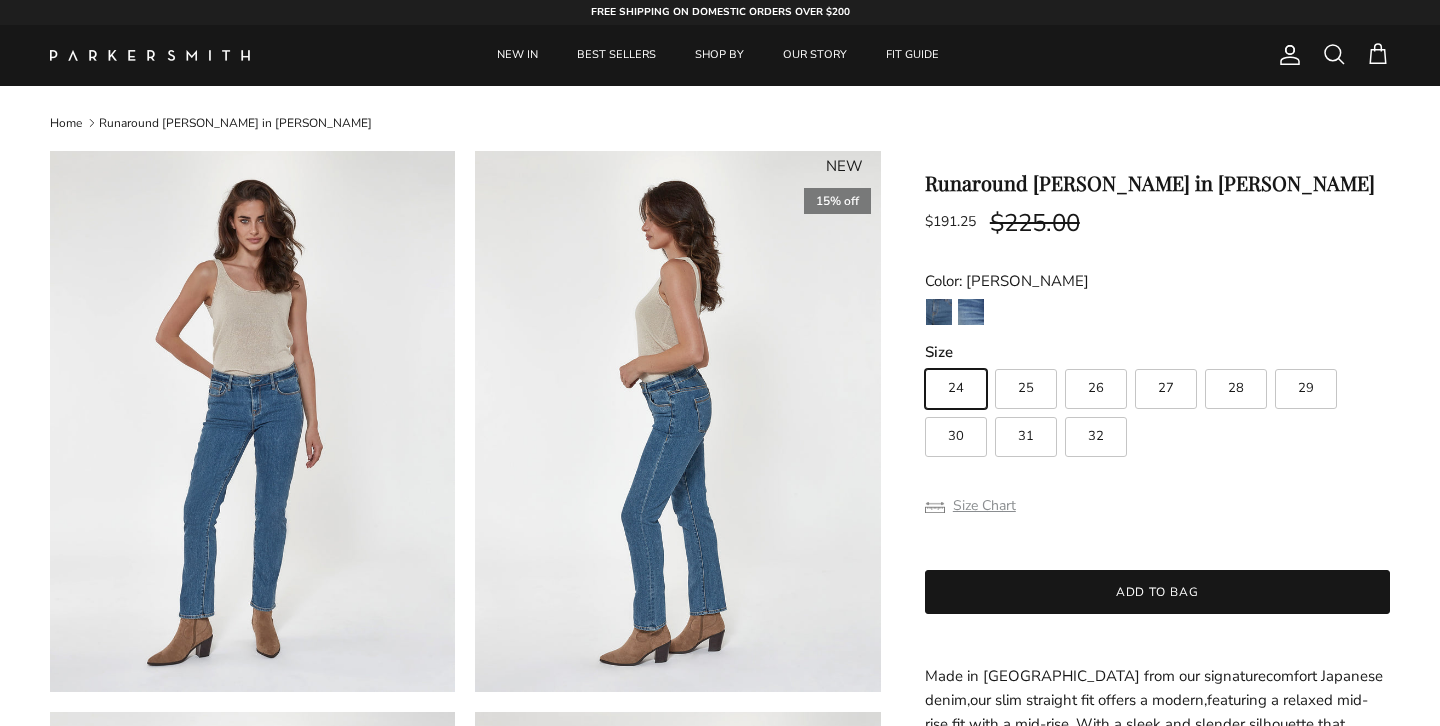 click on "Size Chart" at bounding box center (970, 506) 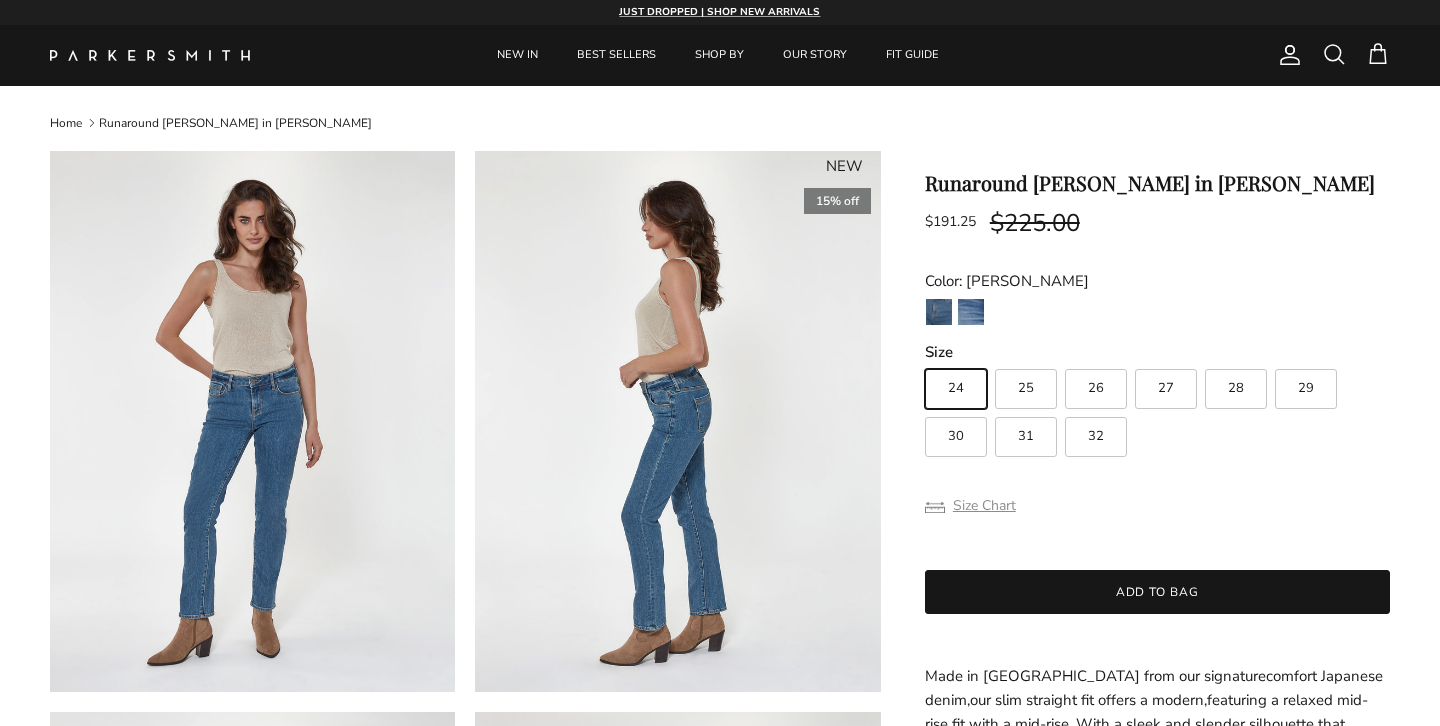 click on "Size Chart" at bounding box center (970, 506) 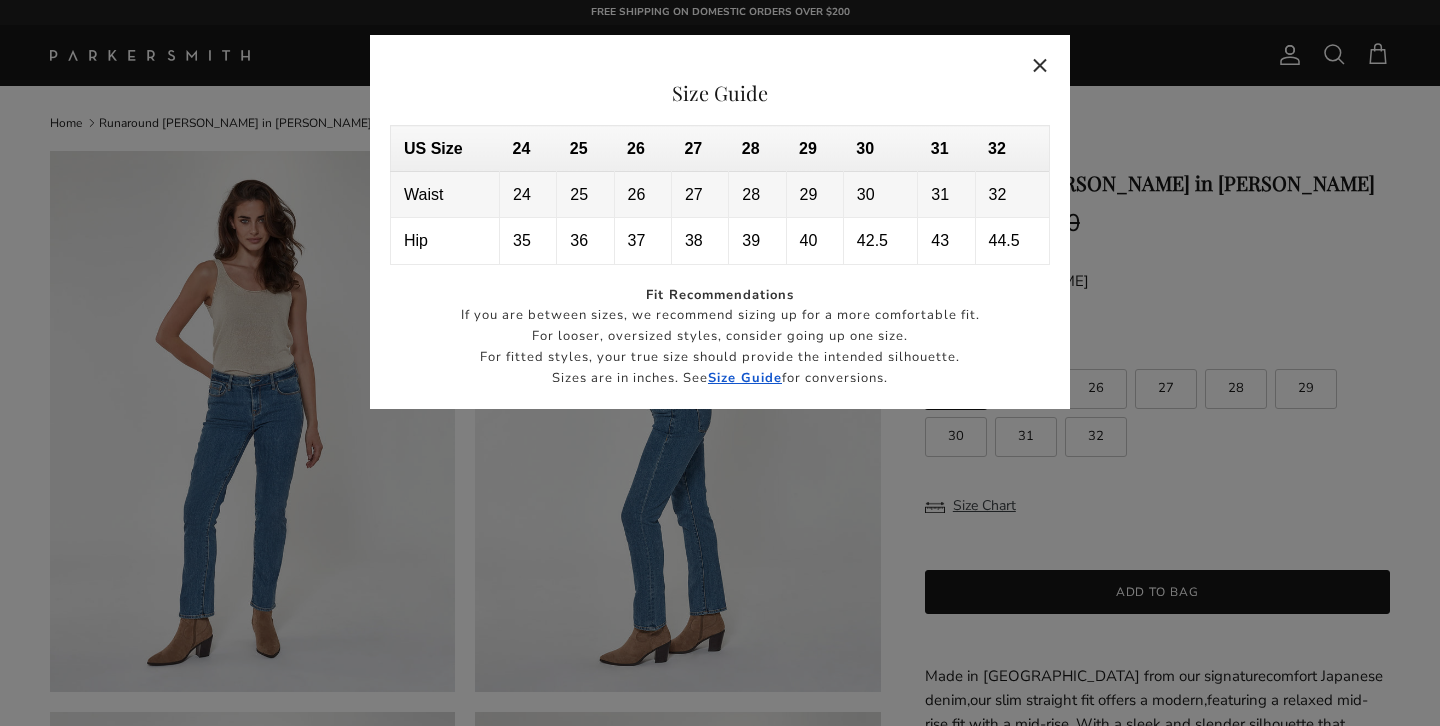 click at bounding box center [1041, 65] 